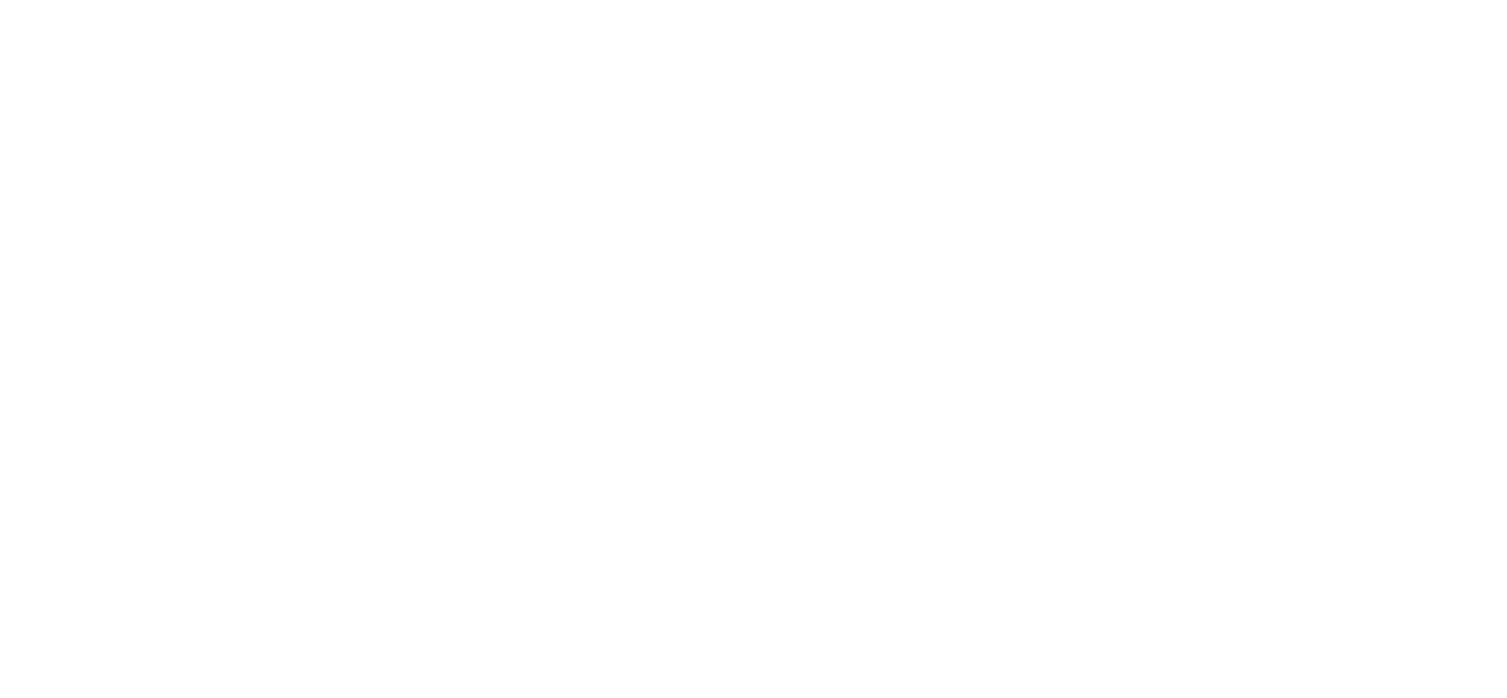 scroll, scrollTop: 0, scrollLeft: 0, axis: both 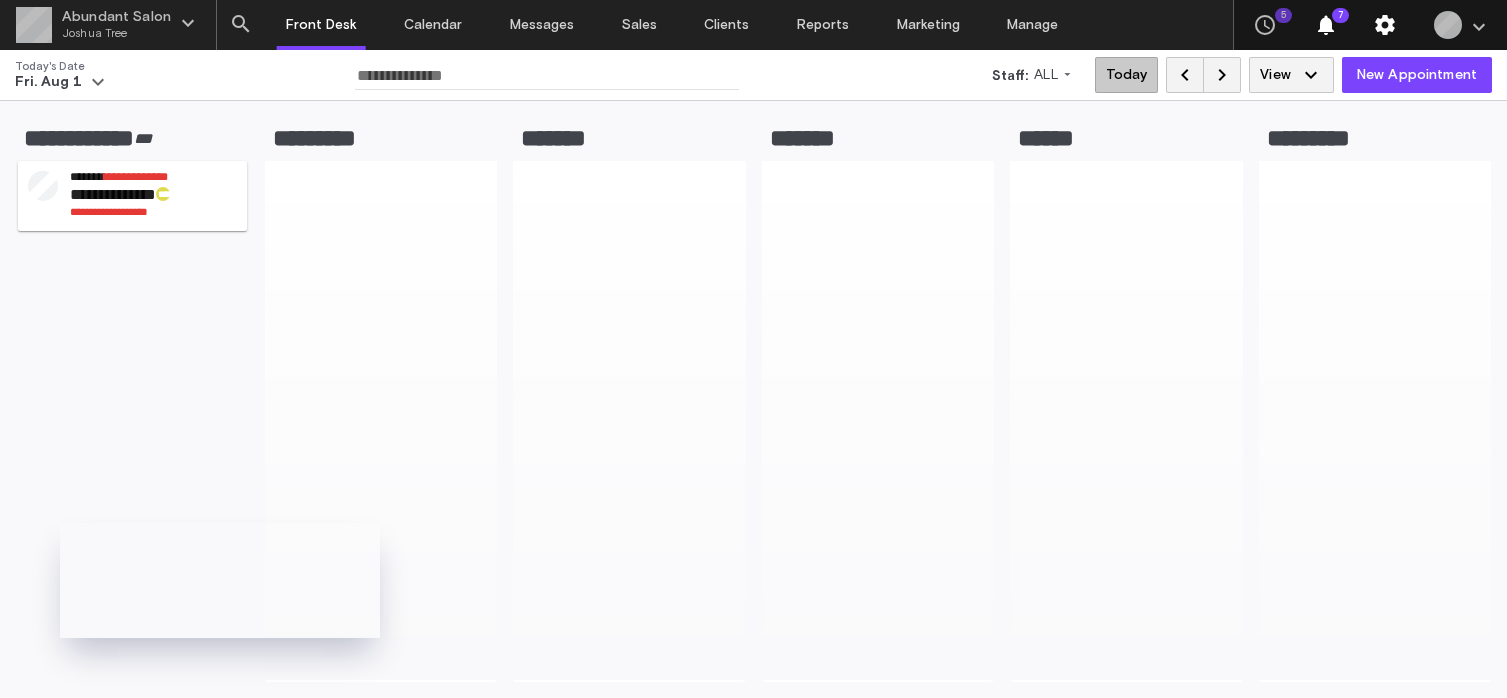 click on "settings" at bounding box center [1385, 25] 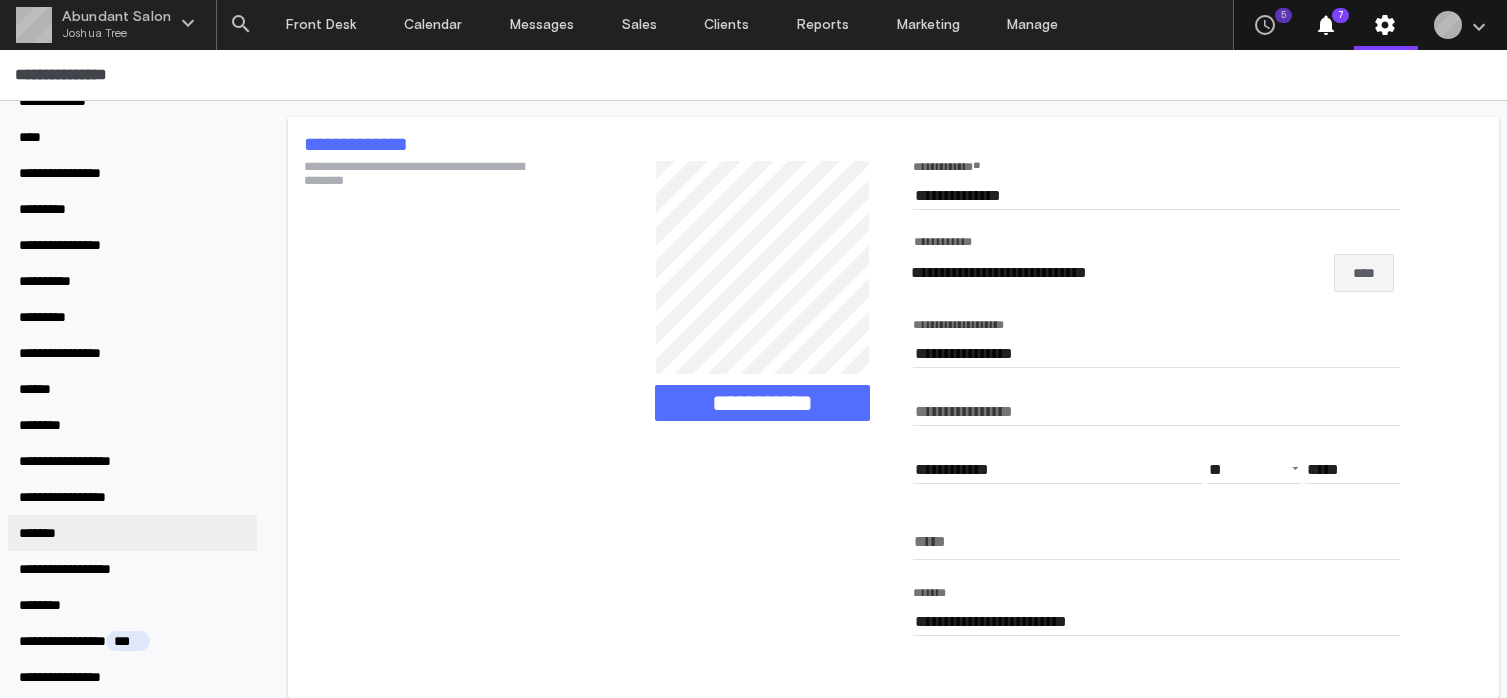scroll, scrollTop: 186, scrollLeft: 0, axis: vertical 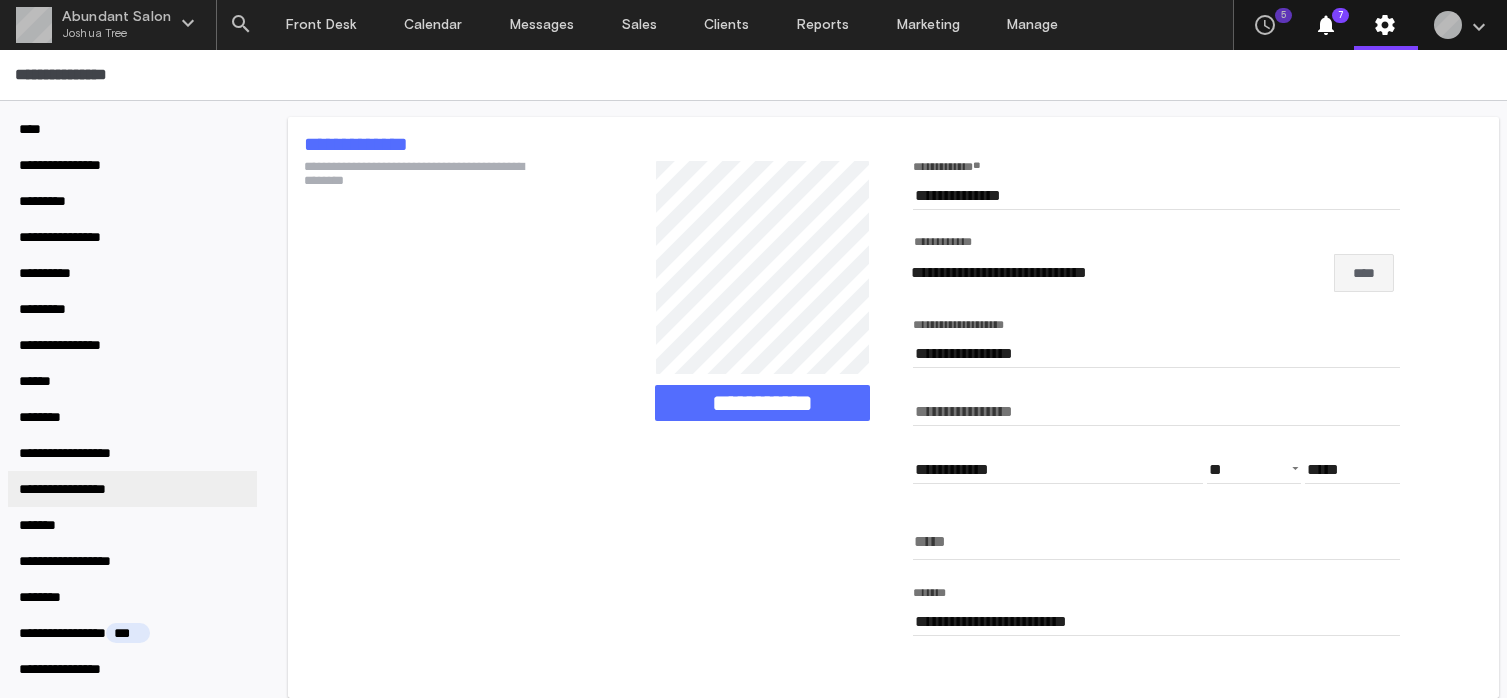 click on "**********" at bounding box center [79, 489] 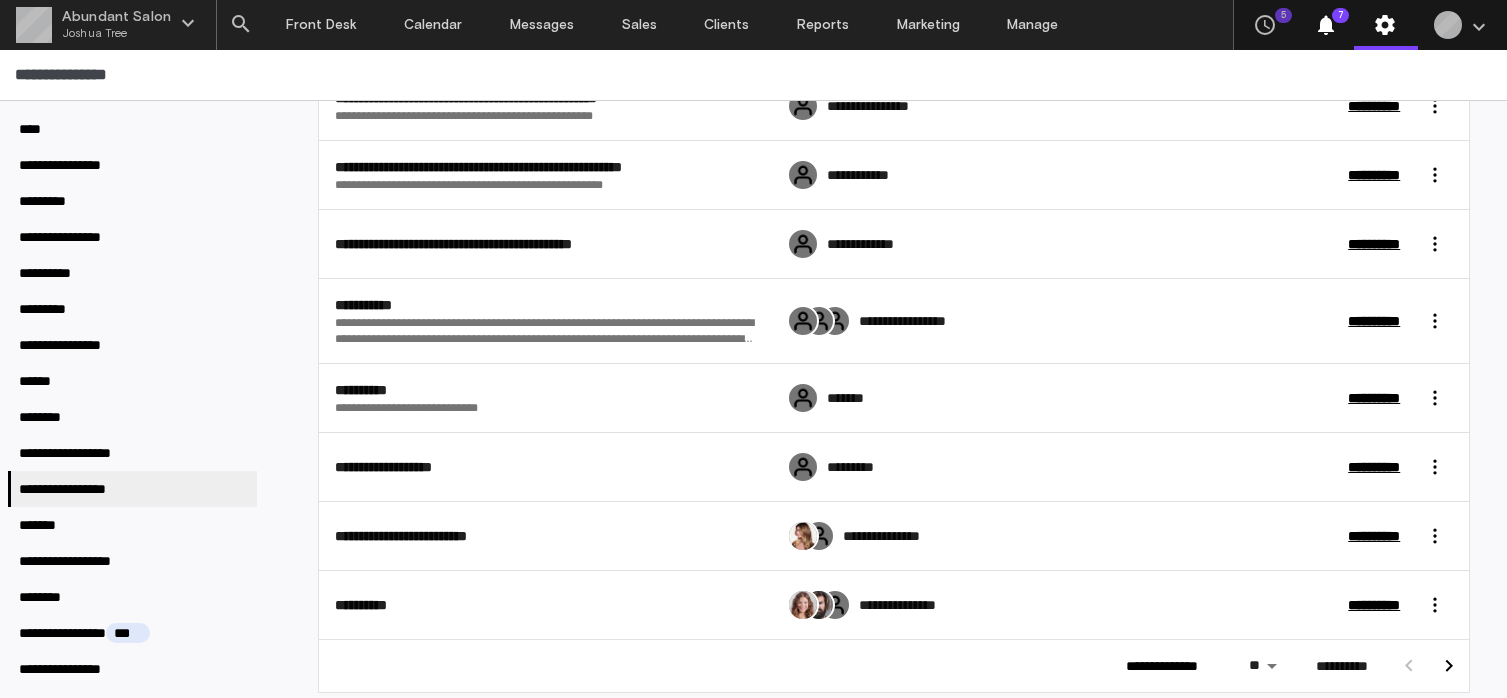 scroll, scrollTop: 362, scrollLeft: 0, axis: vertical 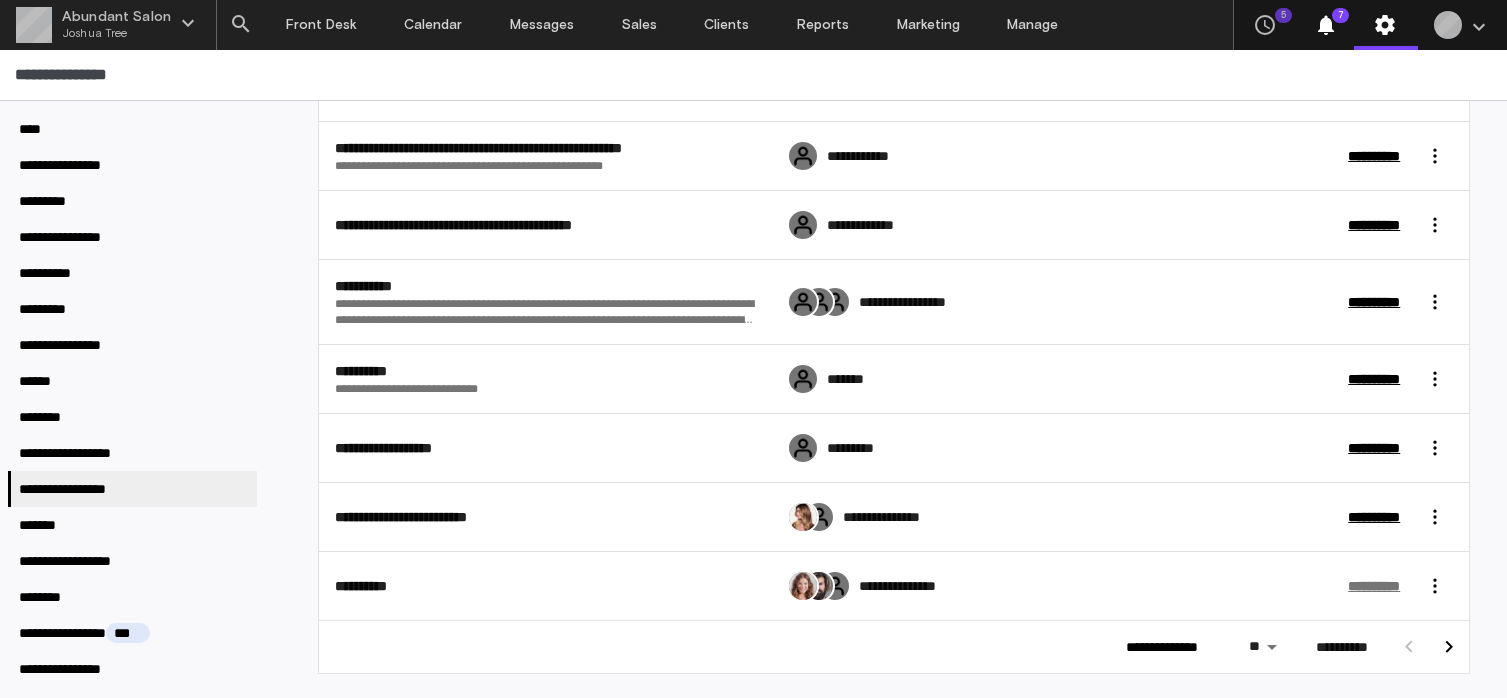 click on "**********" at bounding box center (1374, 586) 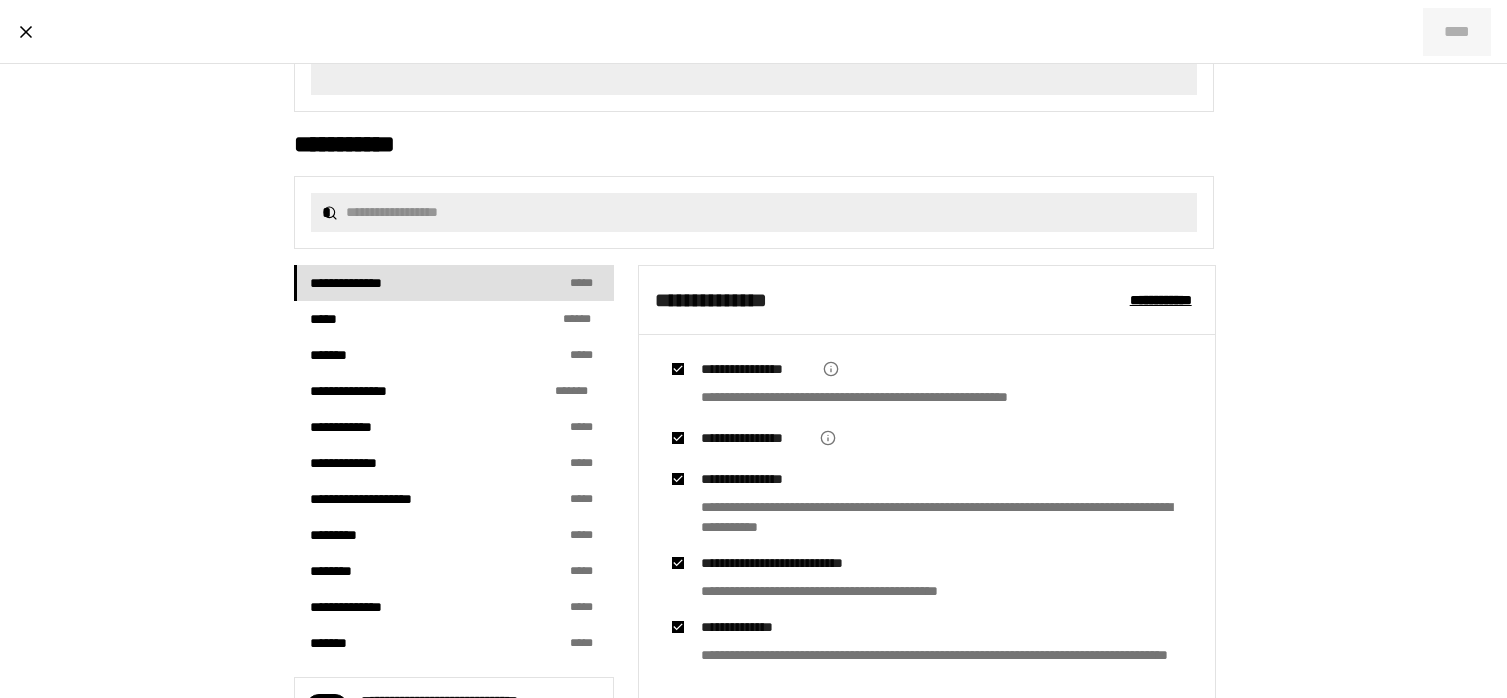 scroll, scrollTop: 321, scrollLeft: 0, axis: vertical 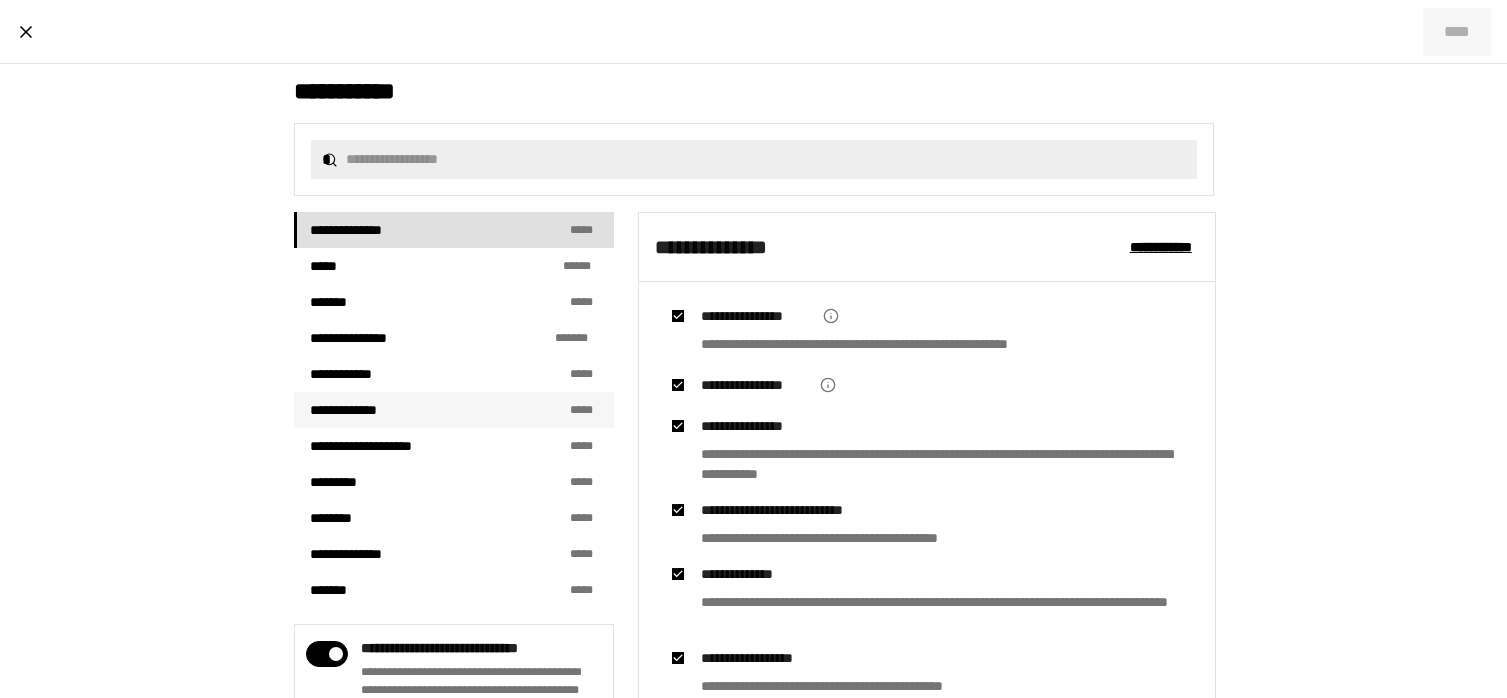 click on "**********" at bounding box center [350, 410] 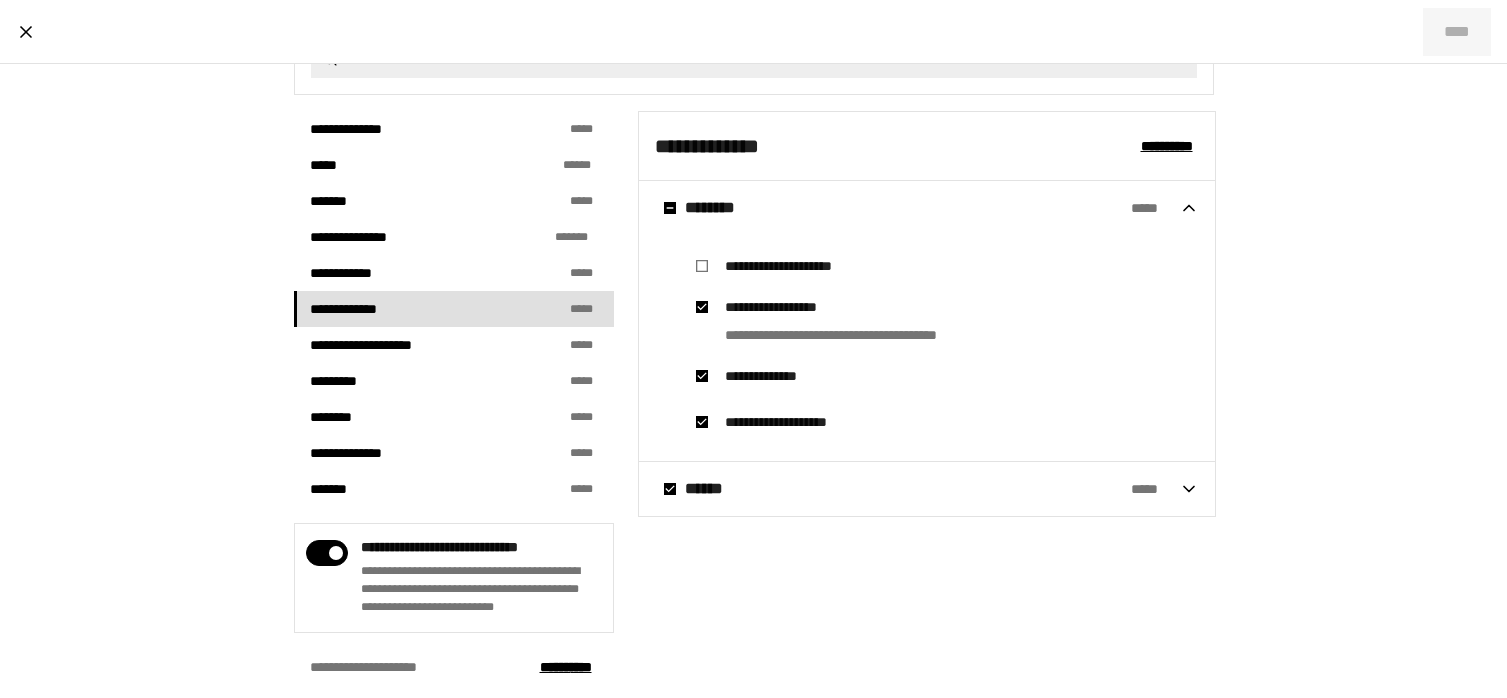 scroll, scrollTop: 428, scrollLeft: 0, axis: vertical 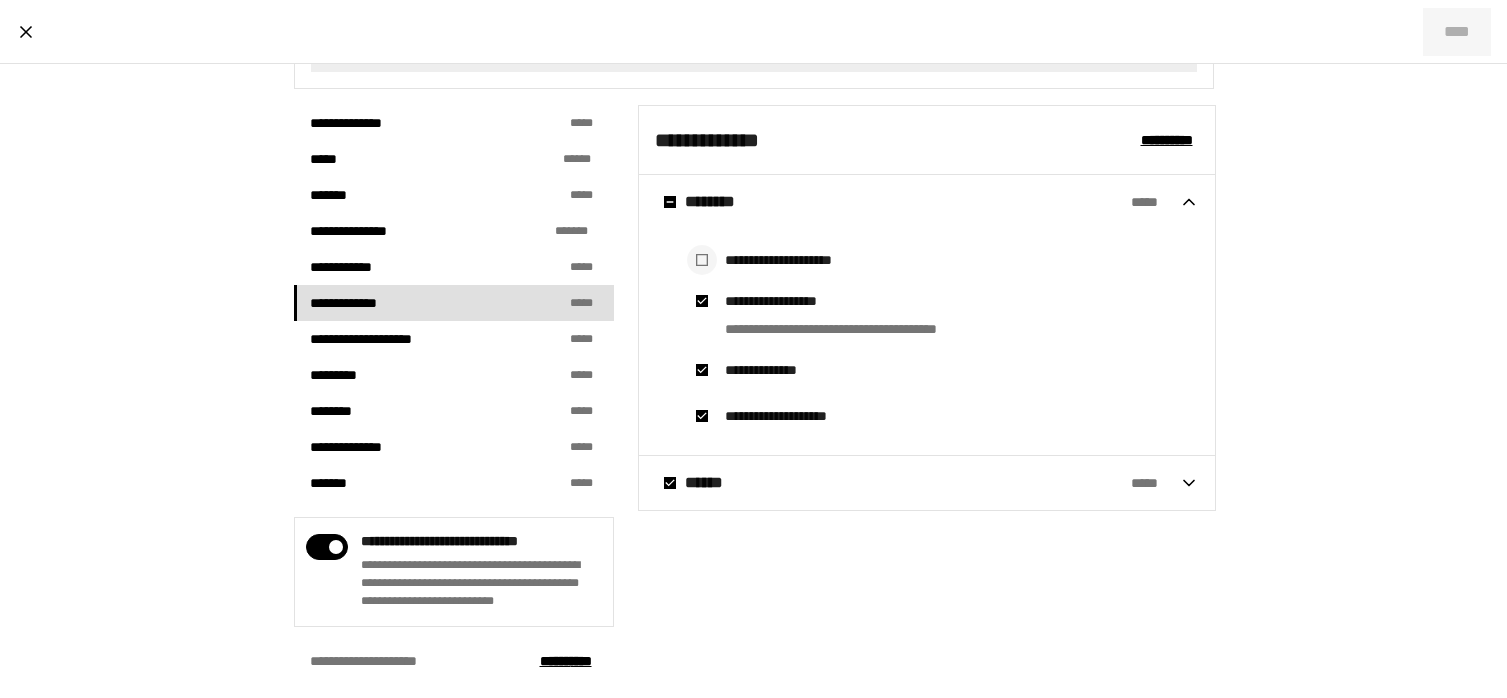 click at bounding box center (702, 260) 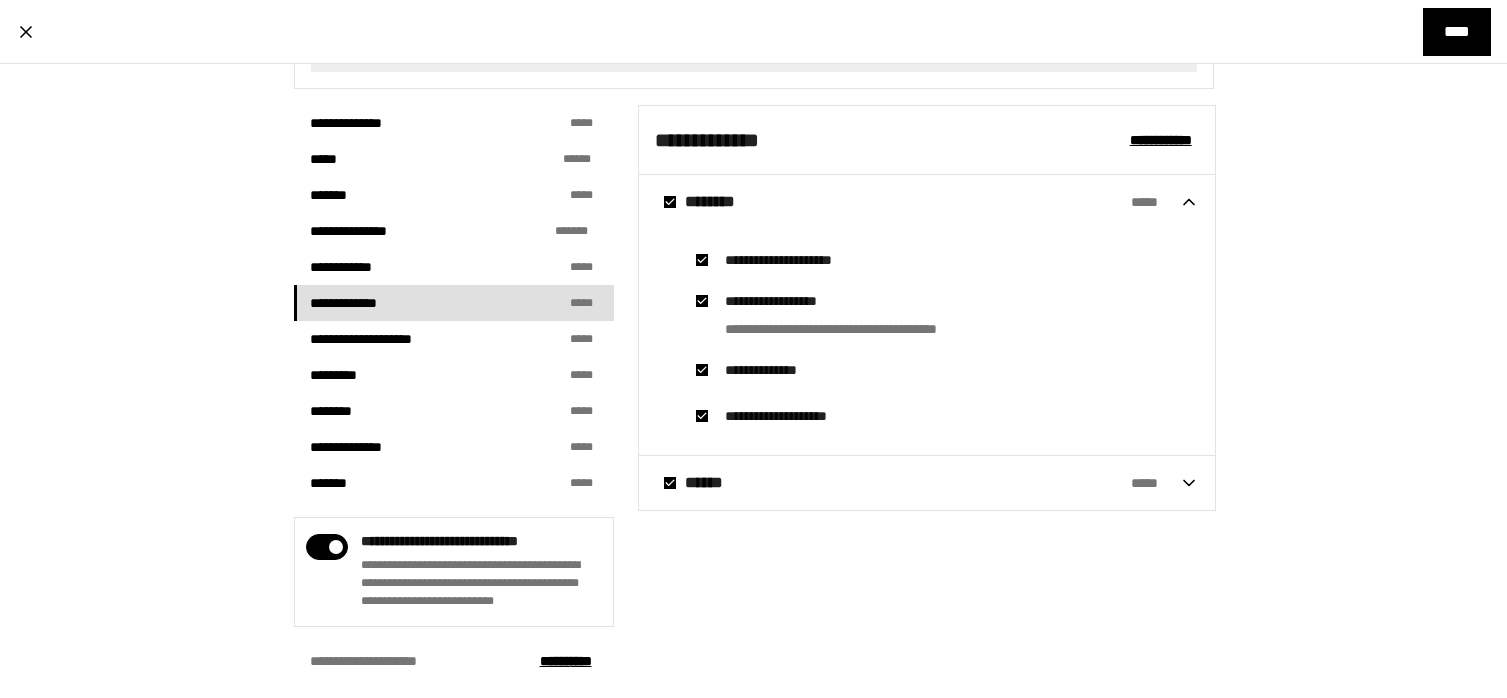 click on "**********" at bounding box center (799, 416) 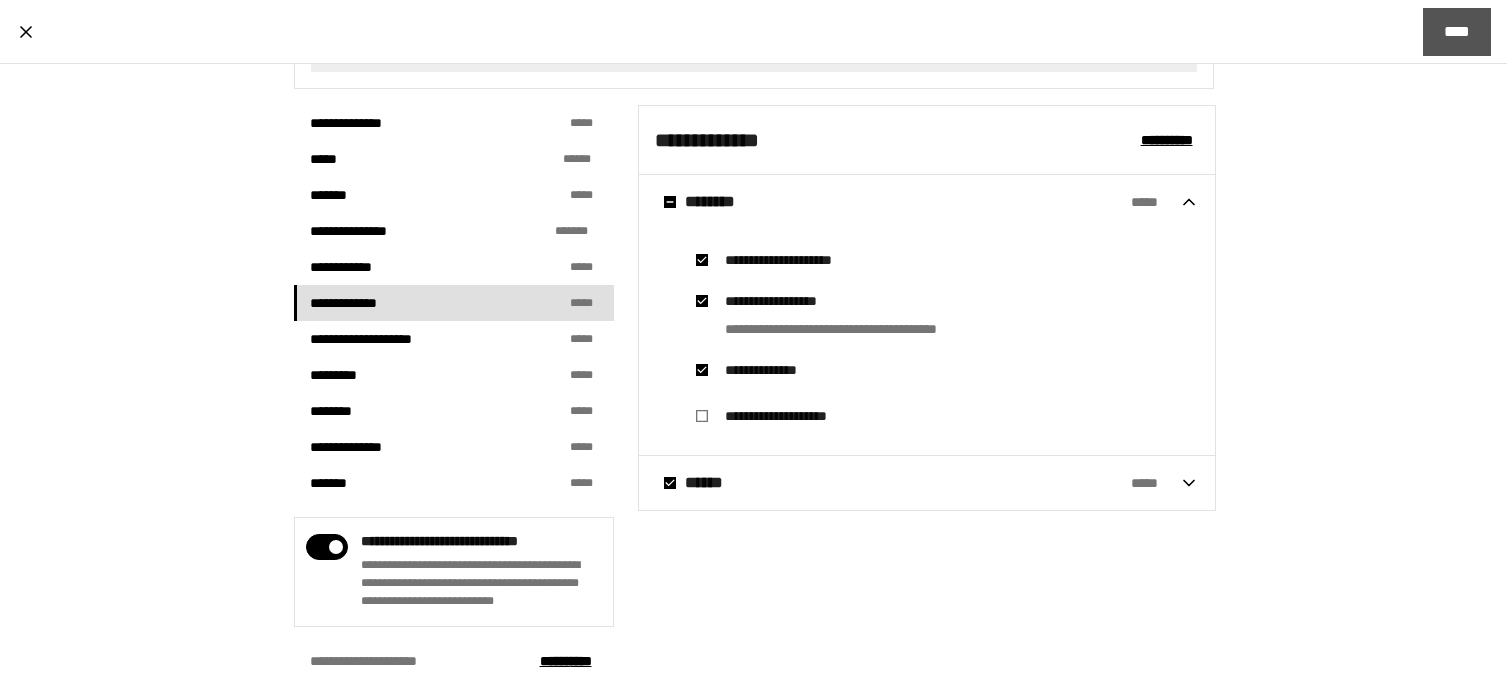 click on "****" at bounding box center (1457, 32) 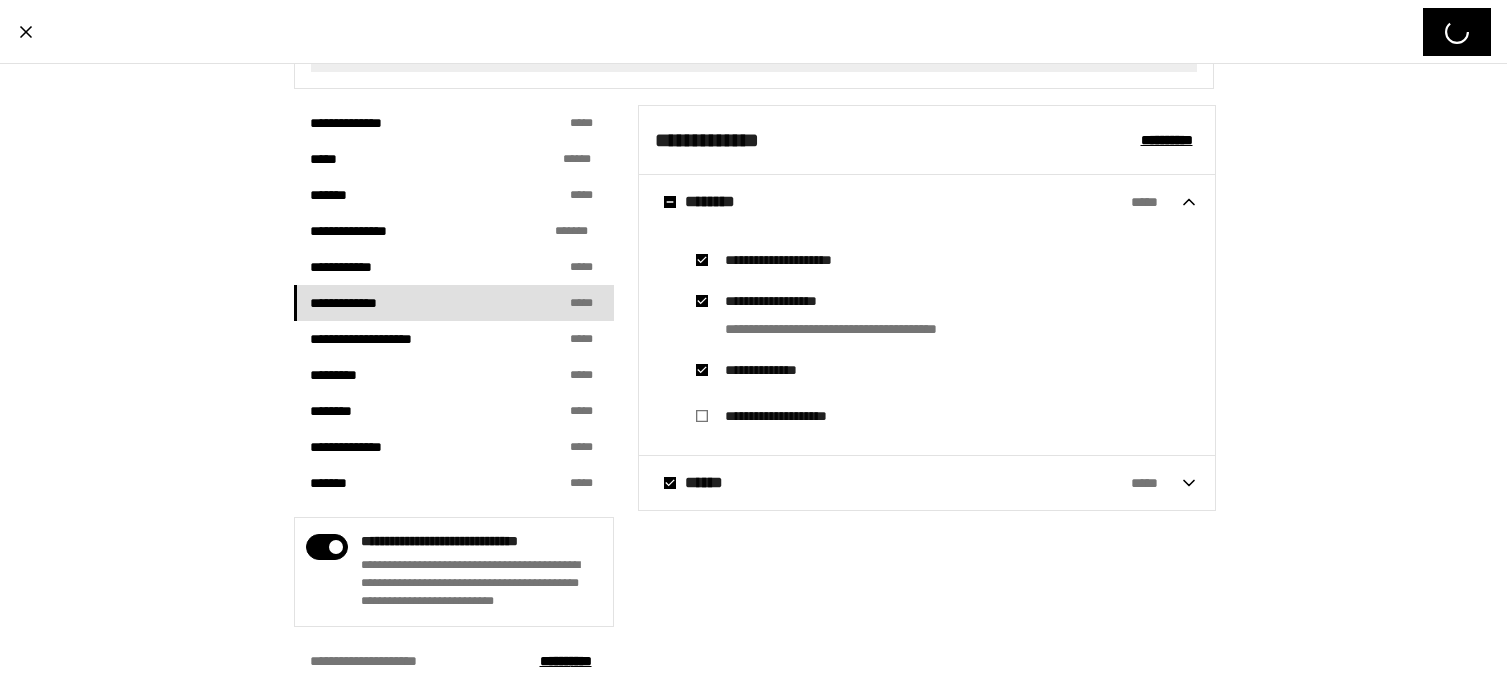 click on "****** * * *" at bounding box center (927, 483) 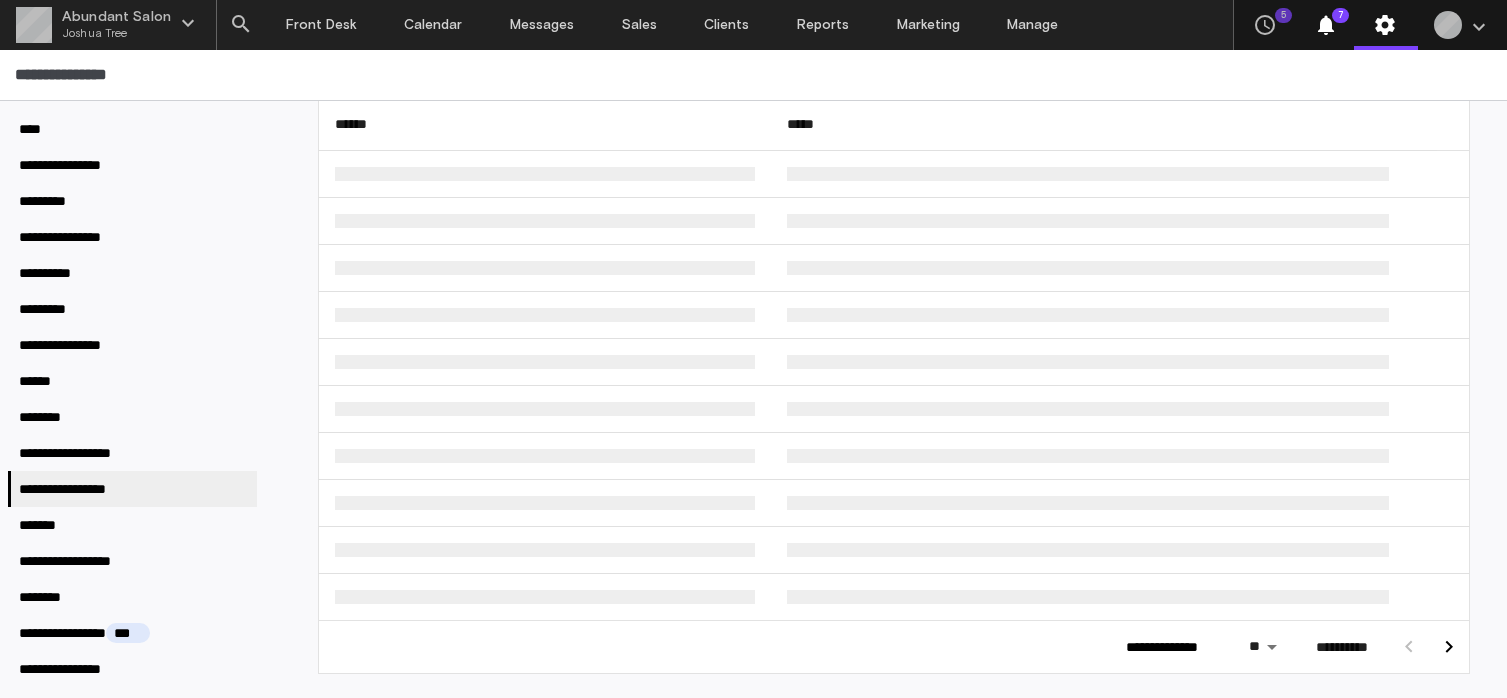 scroll, scrollTop: 362, scrollLeft: 0, axis: vertical 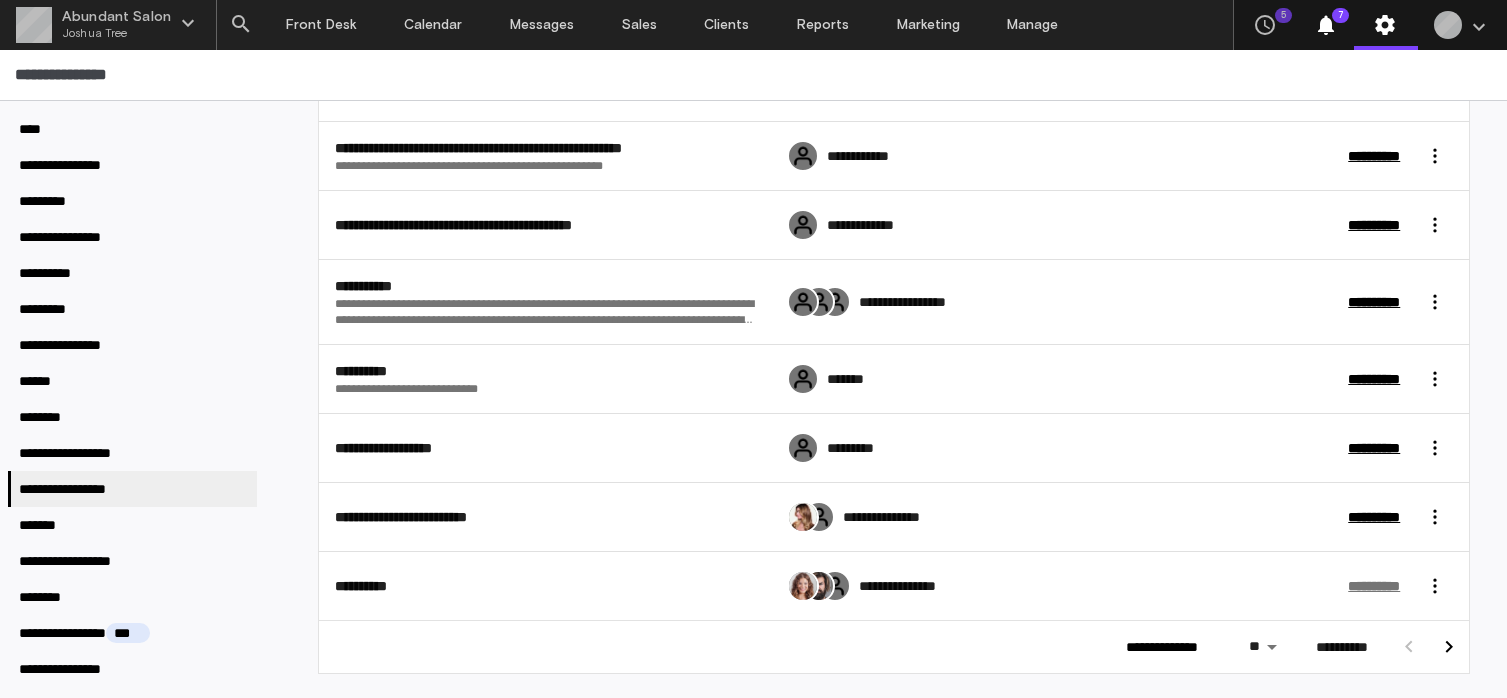 click on "**********" at bounding box center (1374, 586) 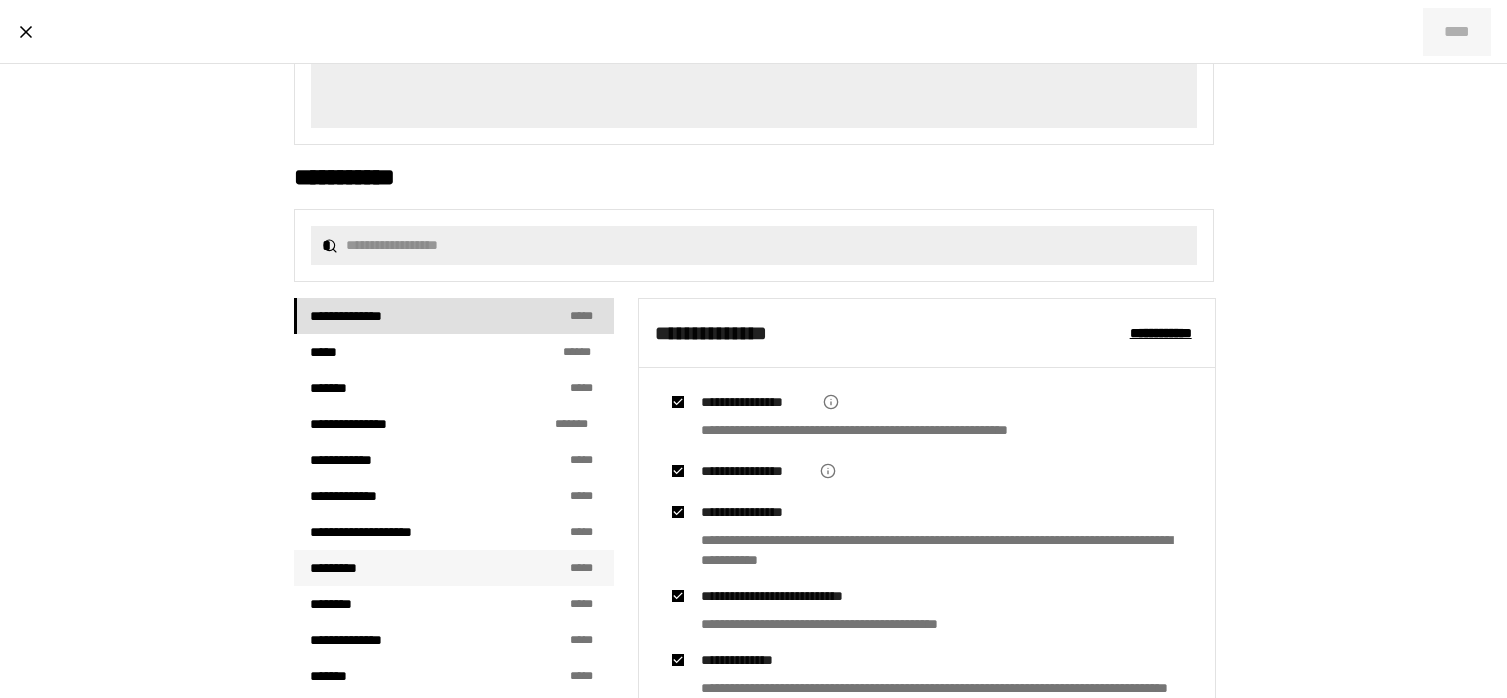 scroll, scrollTop: 244, scrollLeft: 0, axis: vertical 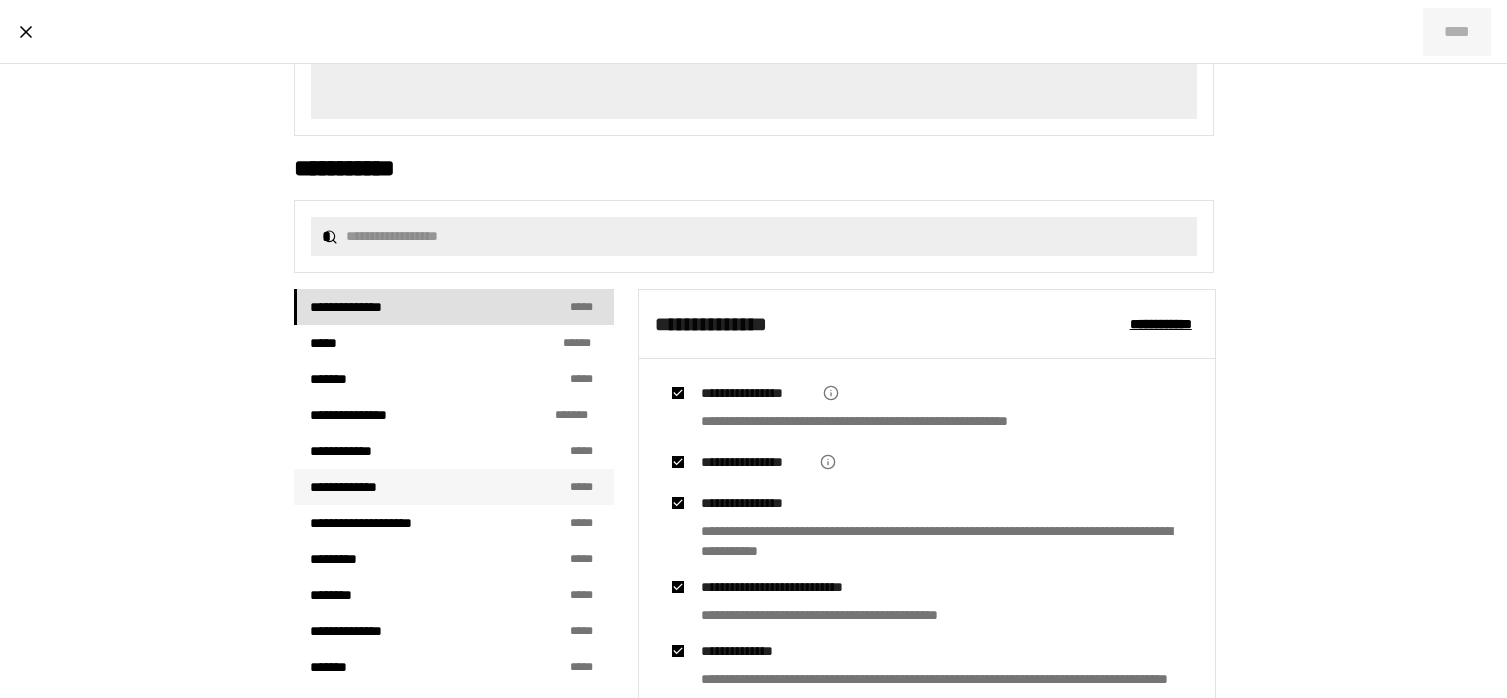 click on "**********" at bounding box center [454, 487] 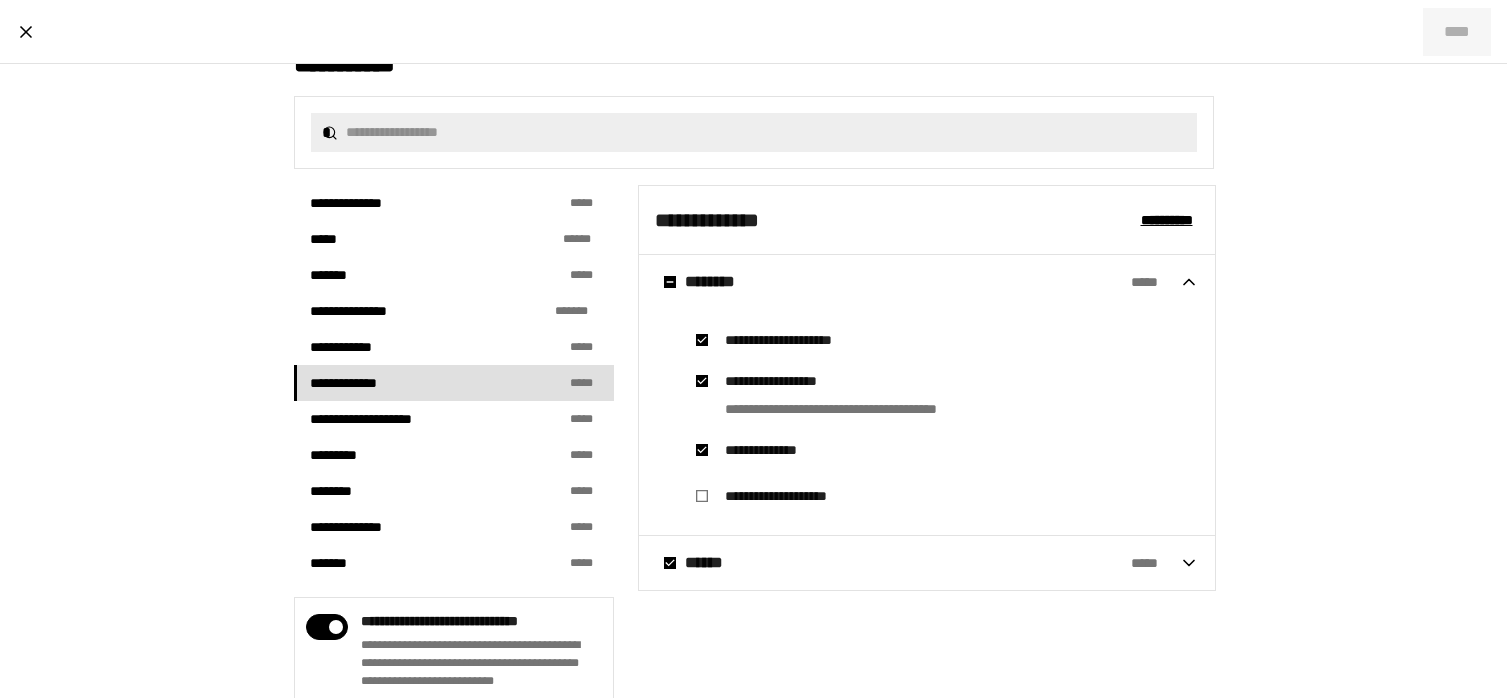 click on "****** * * *" at bounding box center (917, 563) 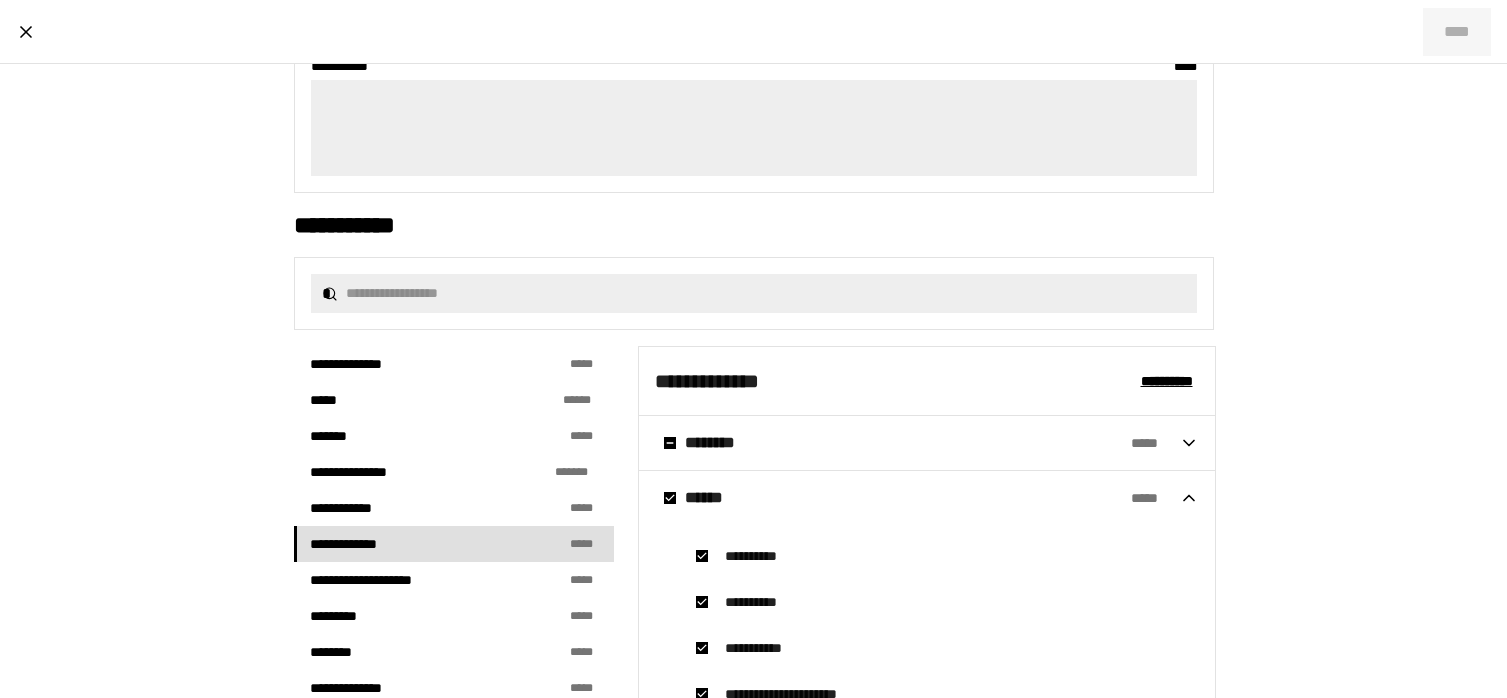 scroll, scrollTop: 0, scrollLeft: 0, axis: both 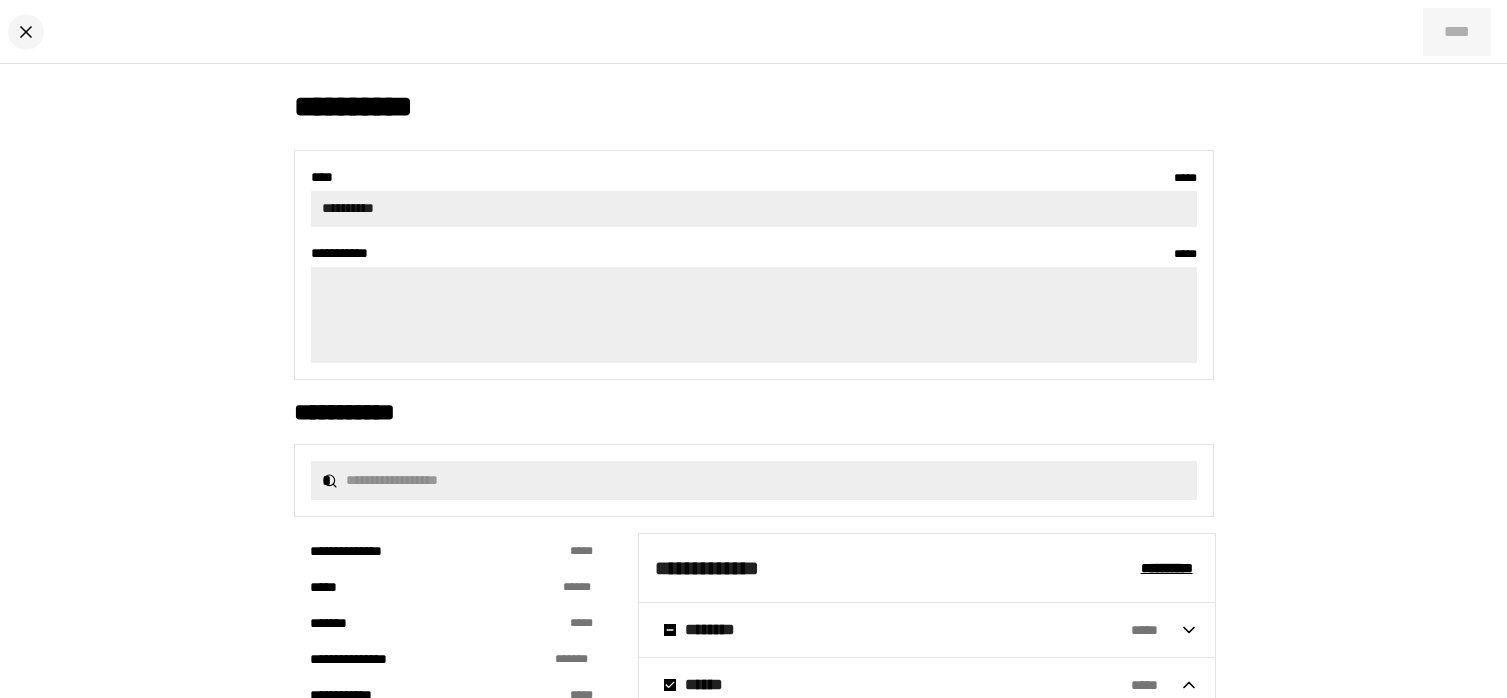 click 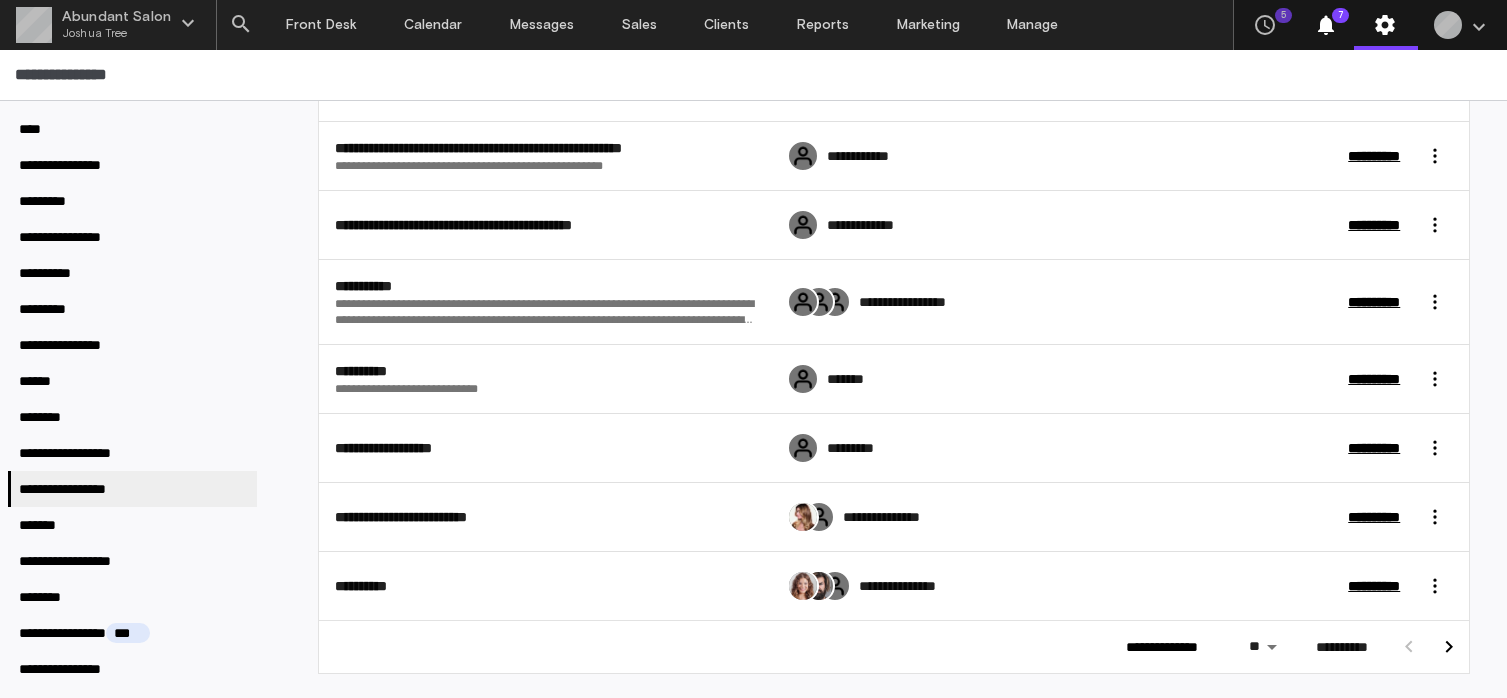 click on "**********" at bounding box center (874, 586) 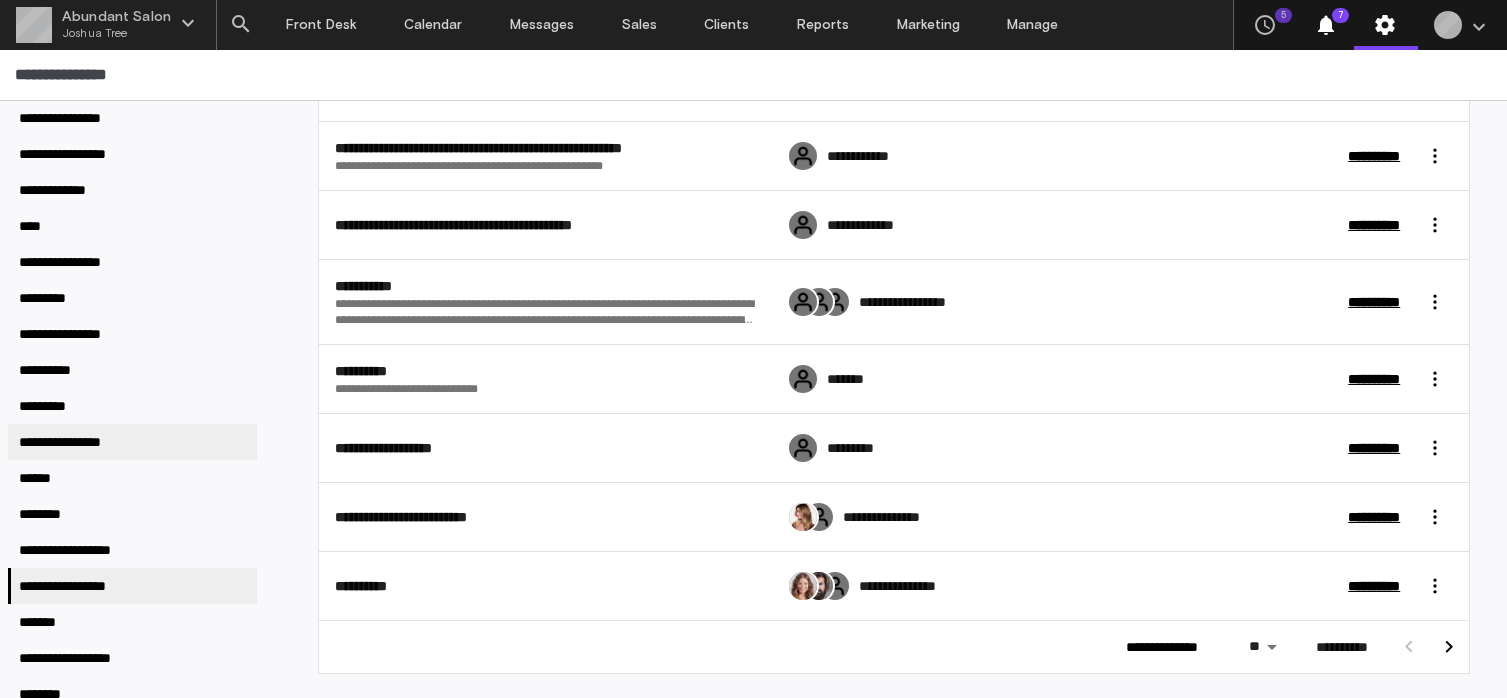 scroll, scrollTop: 57, scrollLeft: 0, axis: vertical 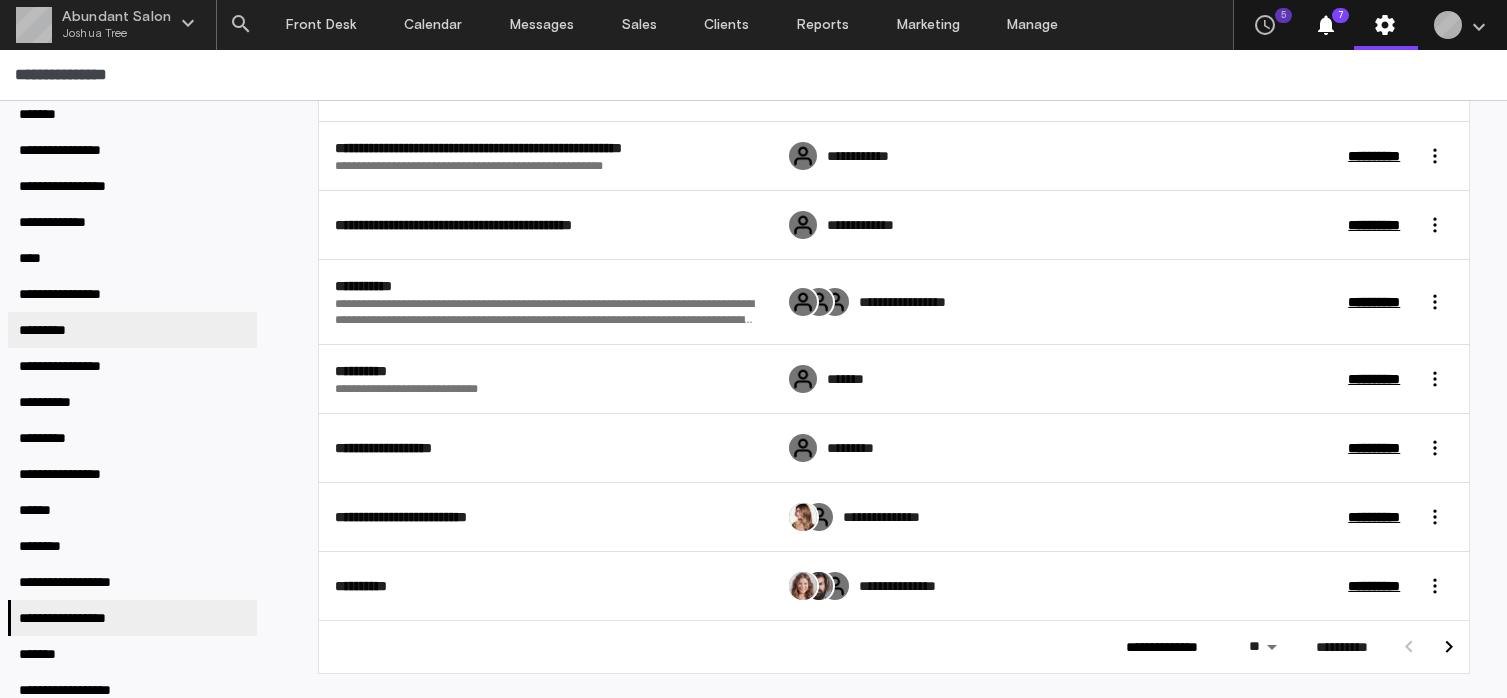 click on "*********" at bounding box center (132, 330) 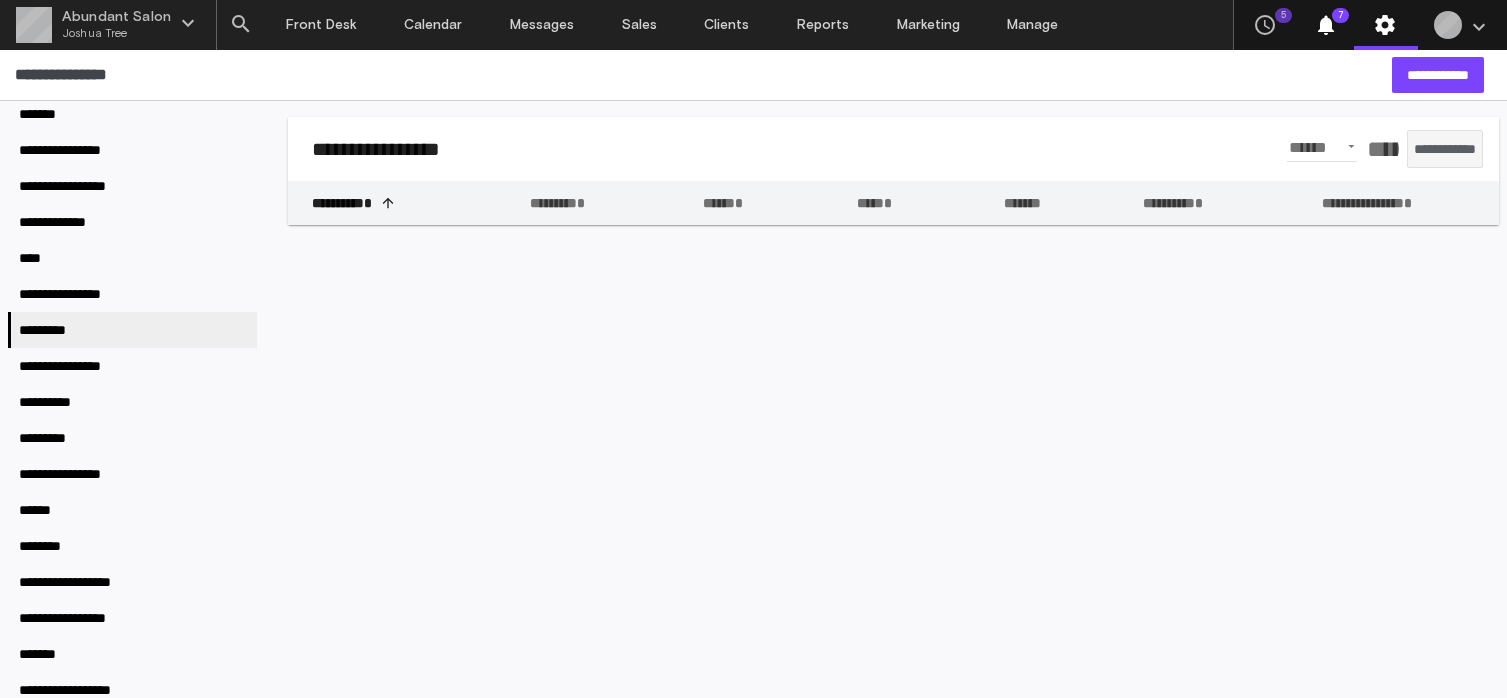 scroll, scrollTop: 0, scrollLeft: 0, axis: both 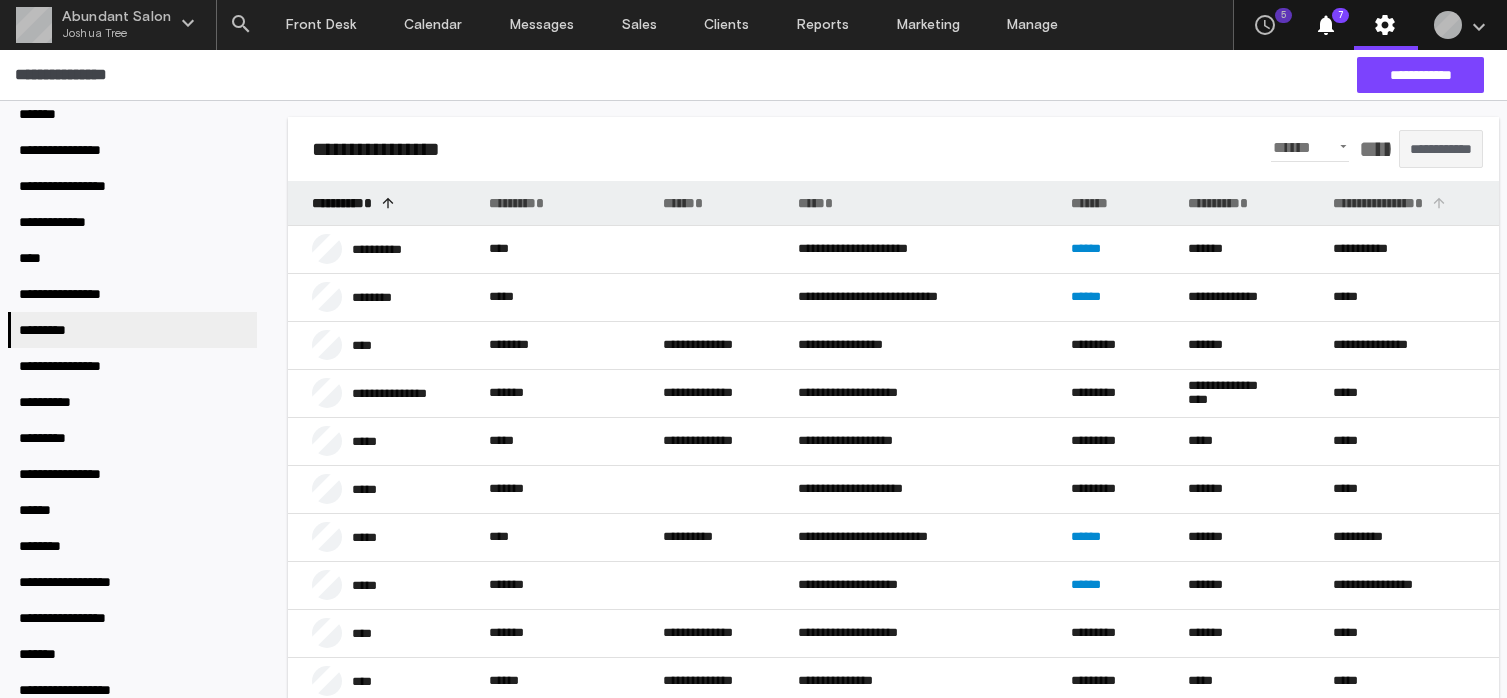 click on "**********" 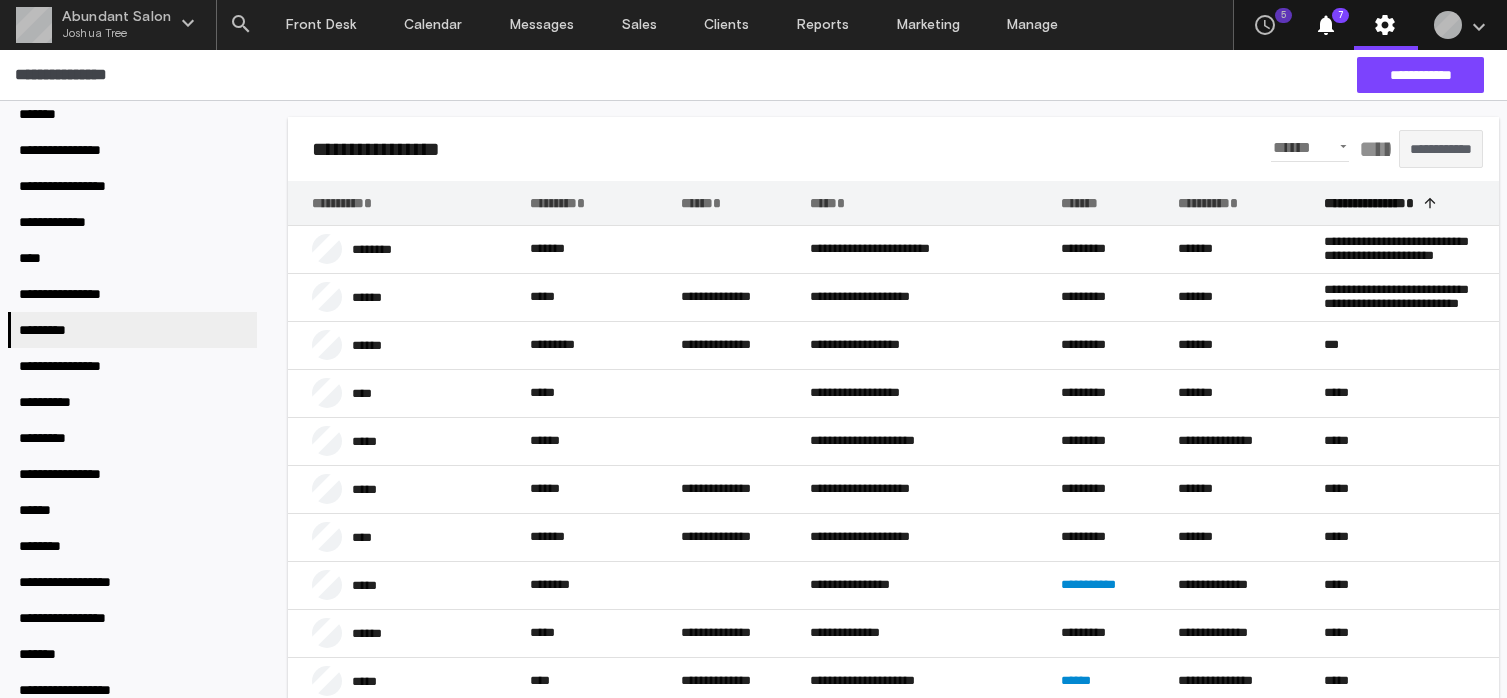 click on "******" at bounding box center [1371, 149] 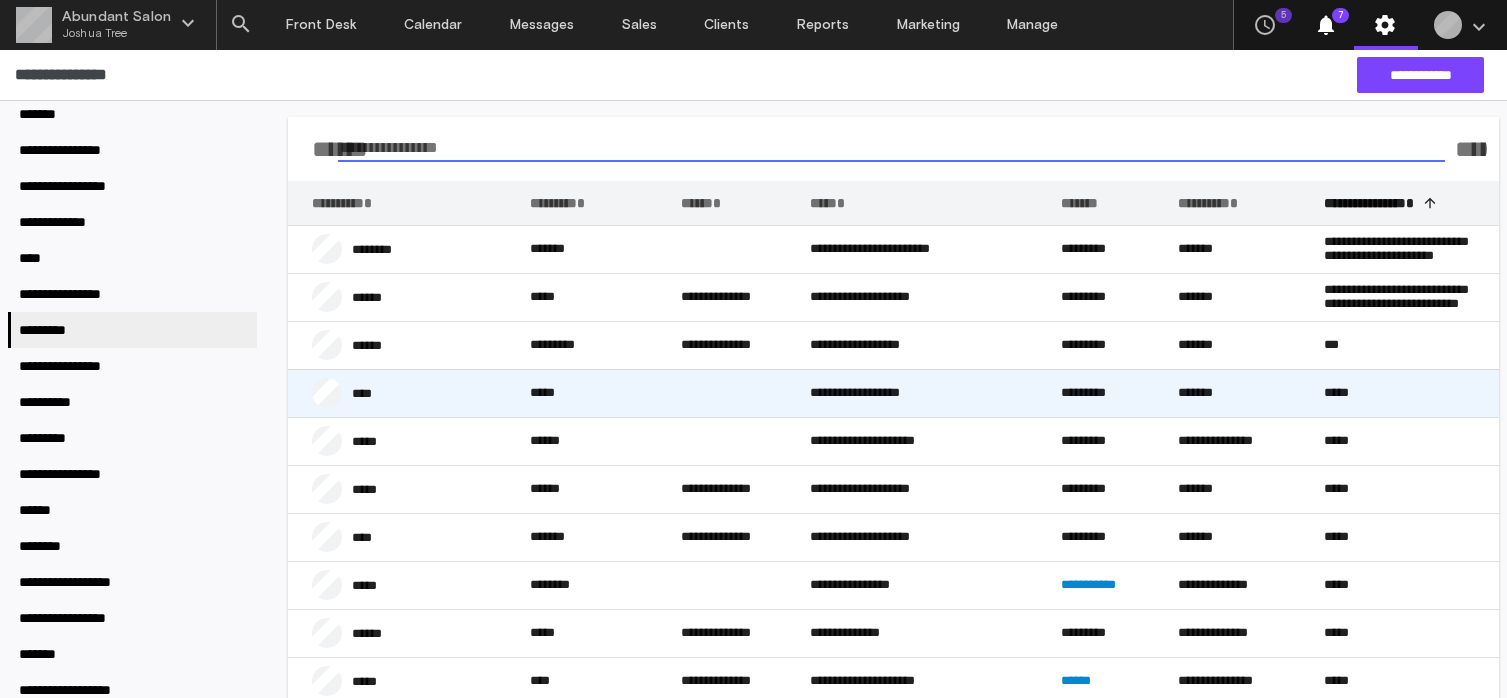 click on "*****" 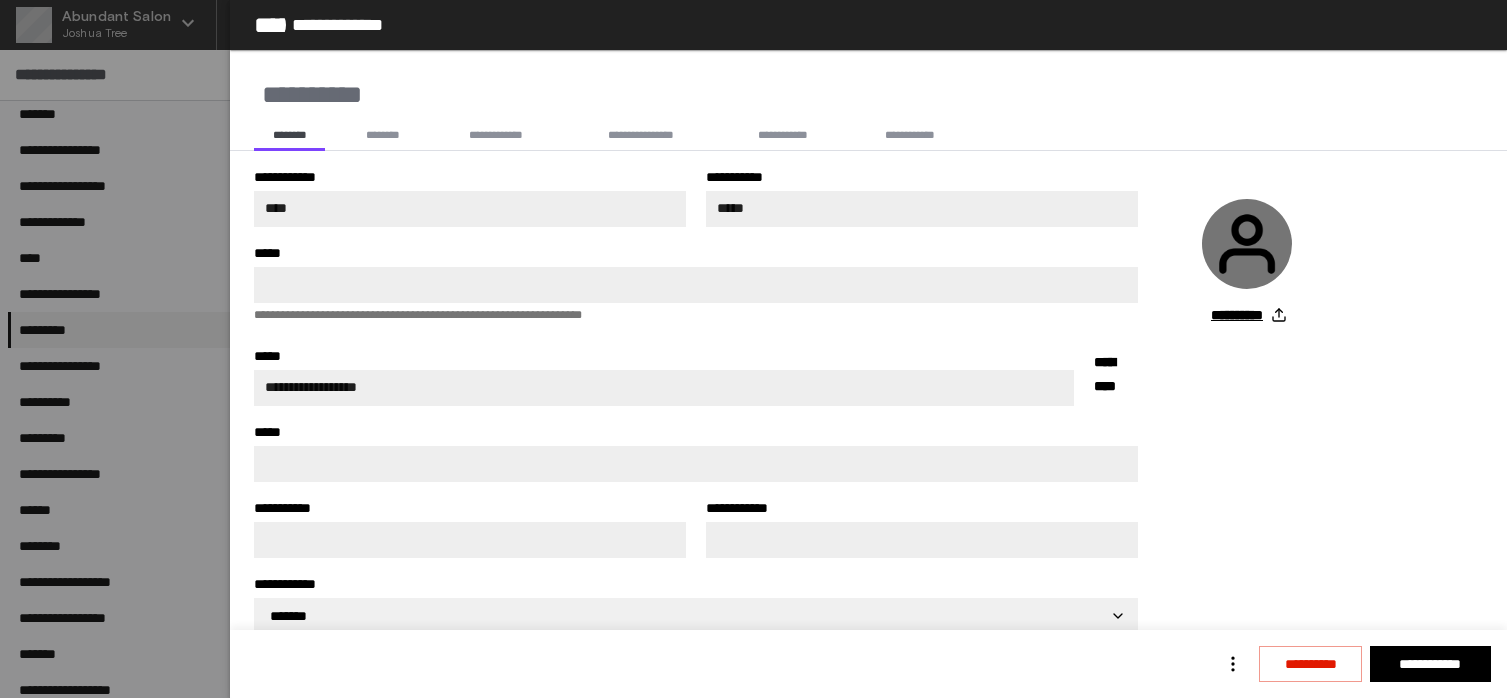 click on "*****" 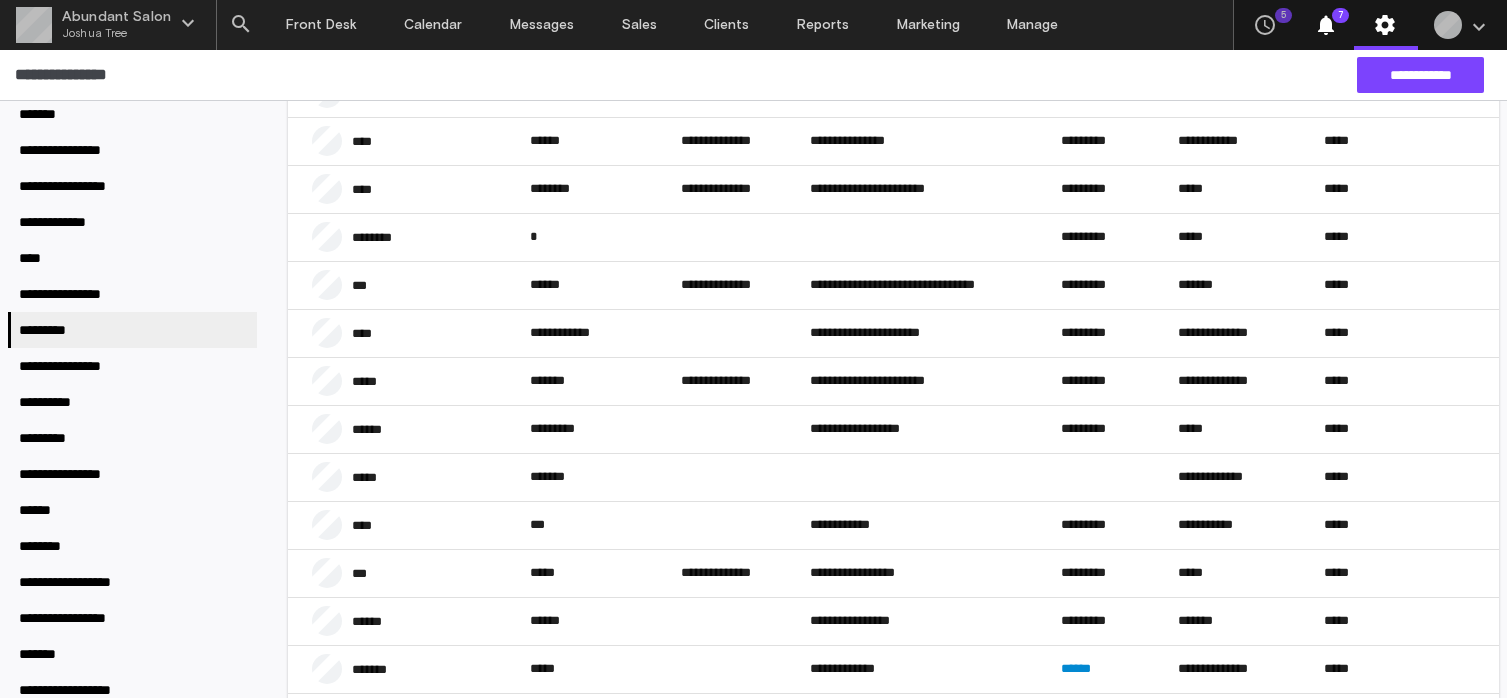 scroll, scrollTop: 2000, scrollLeft: 0, axis: vertical 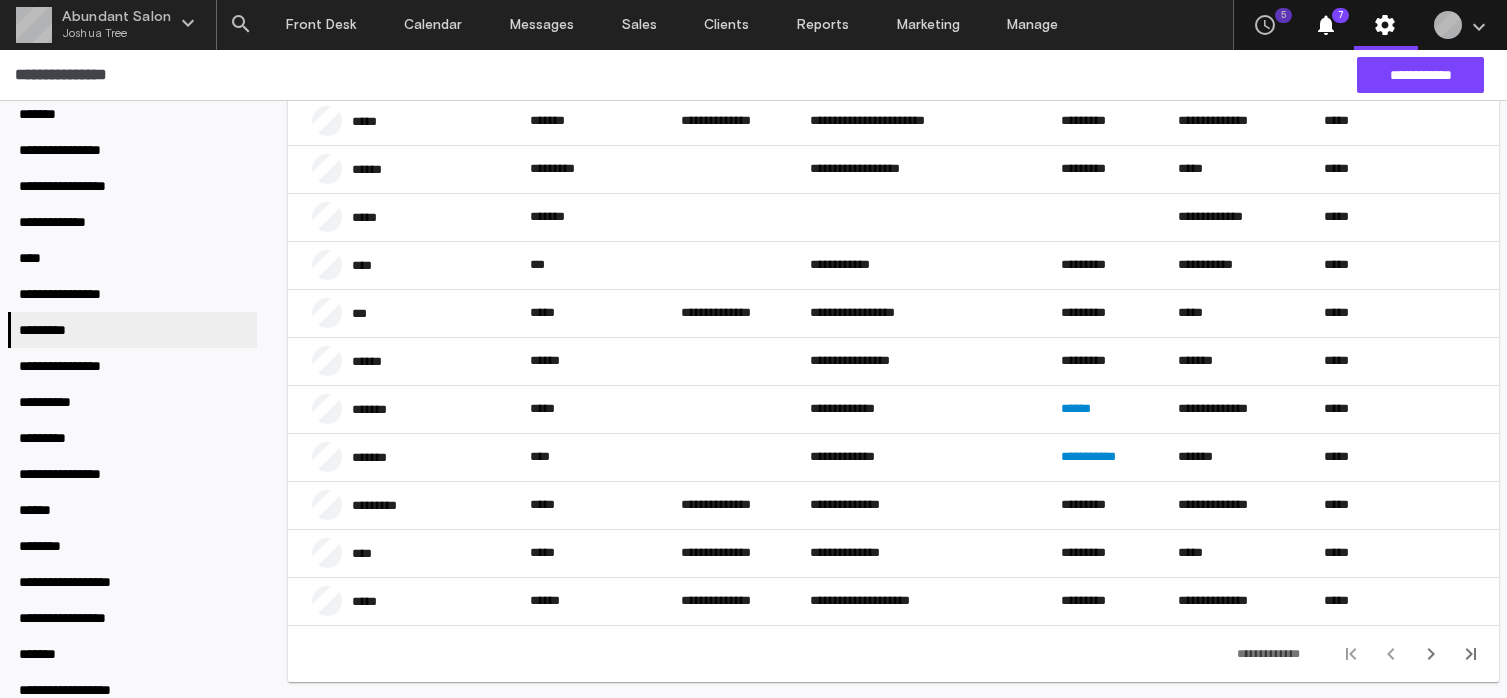click 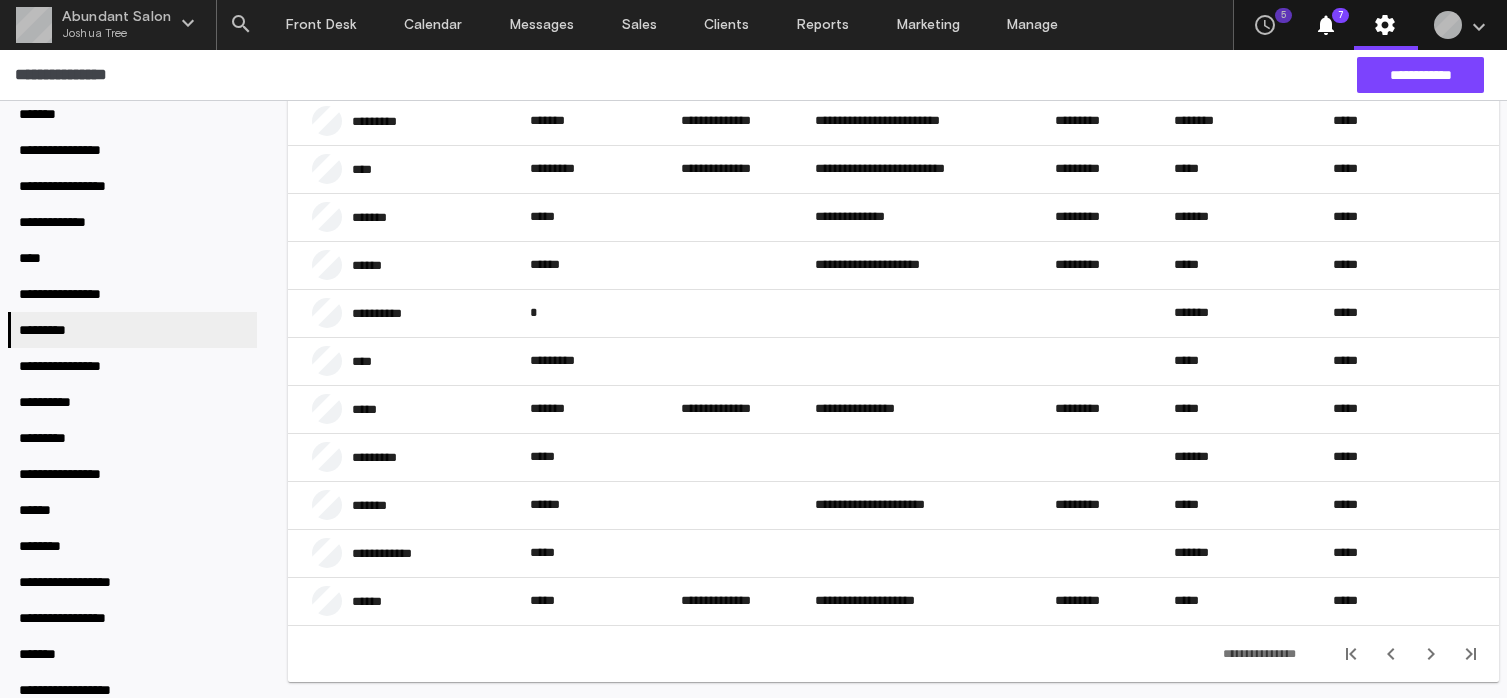 click 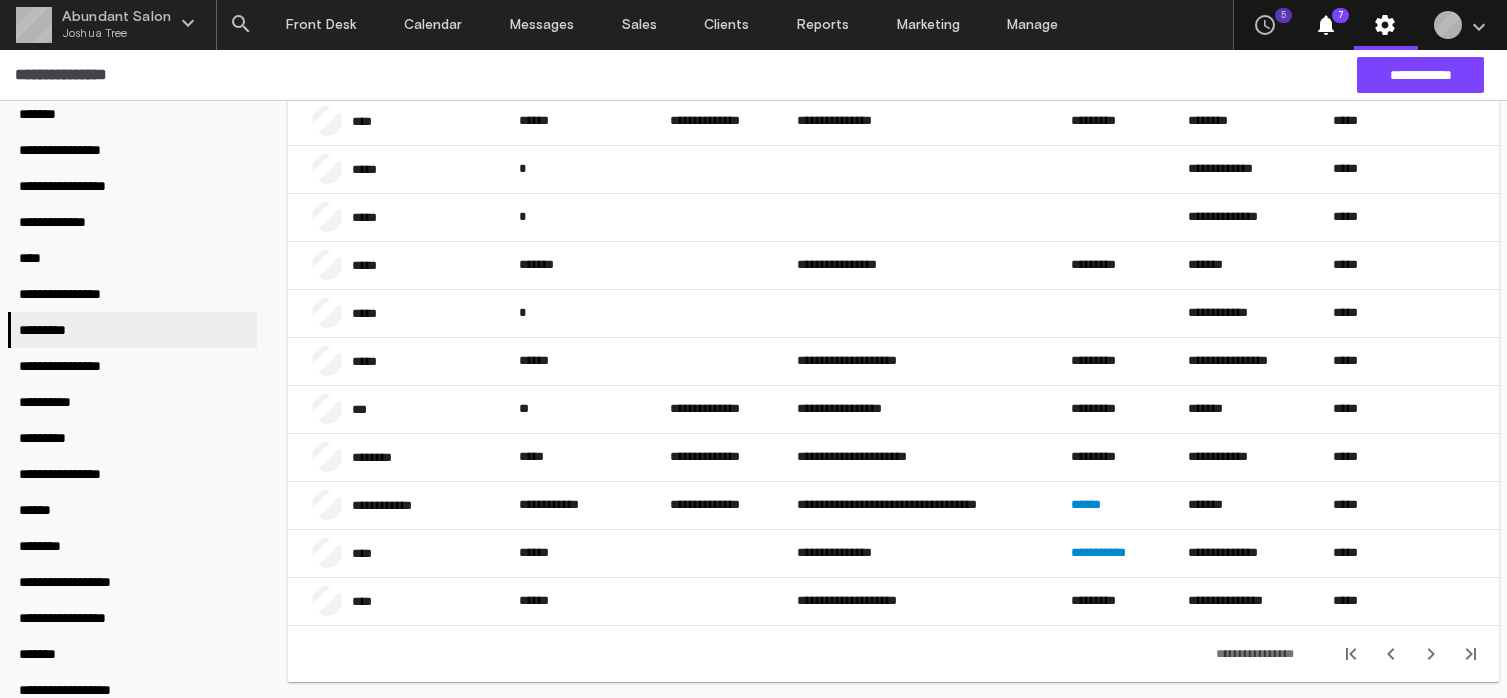click 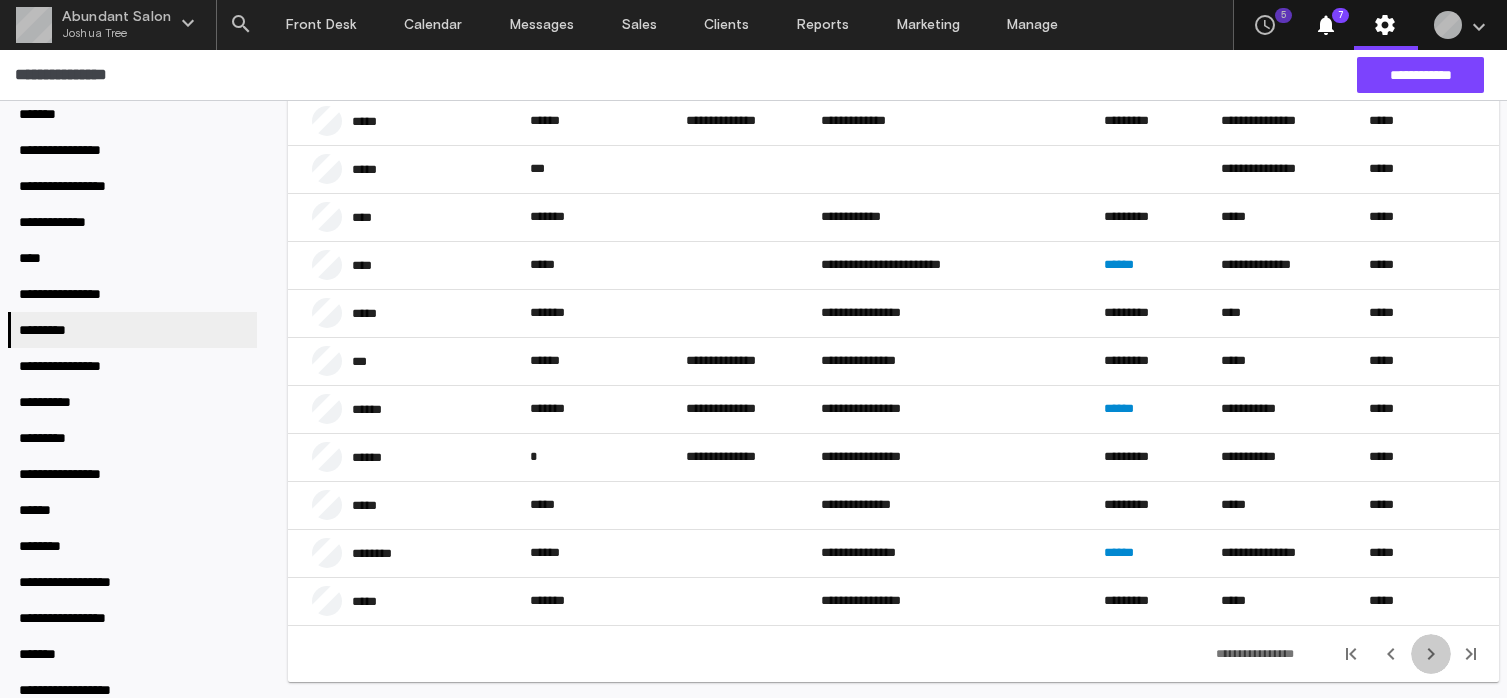 click 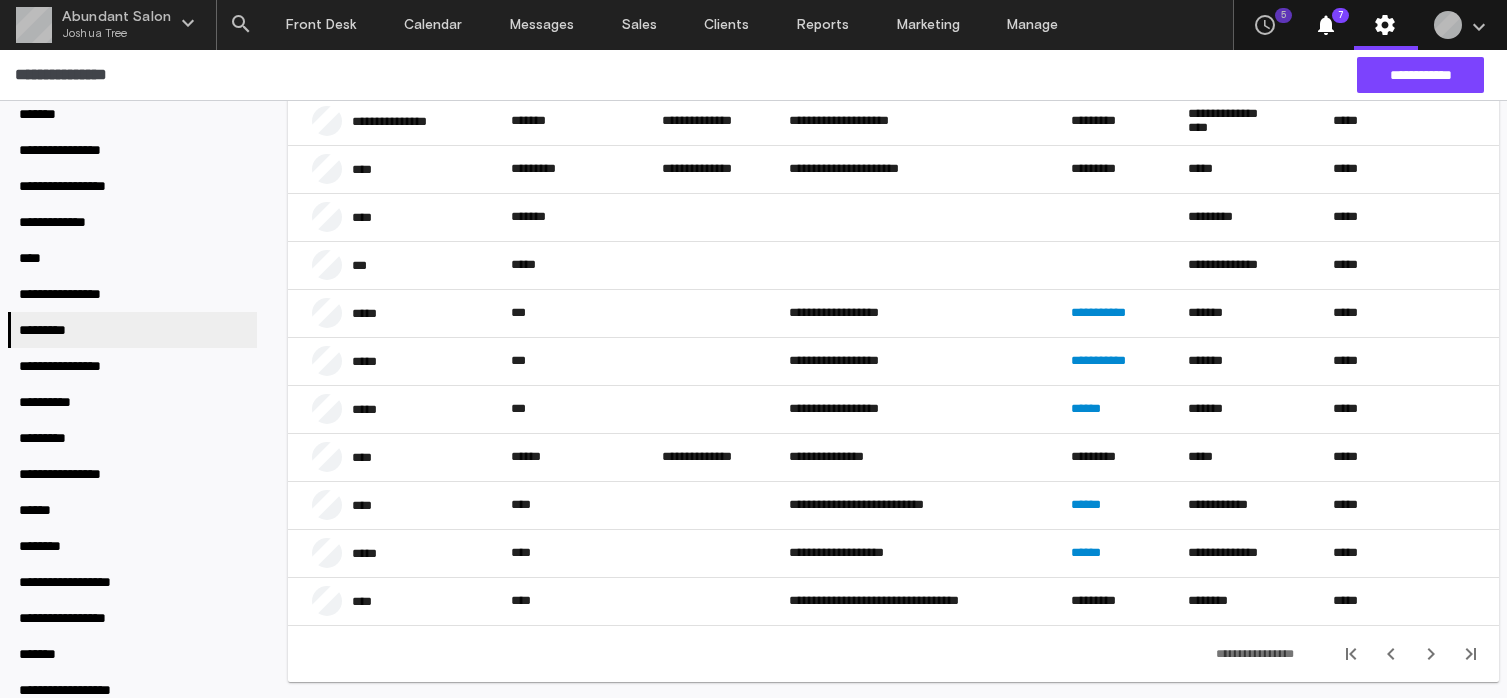 click 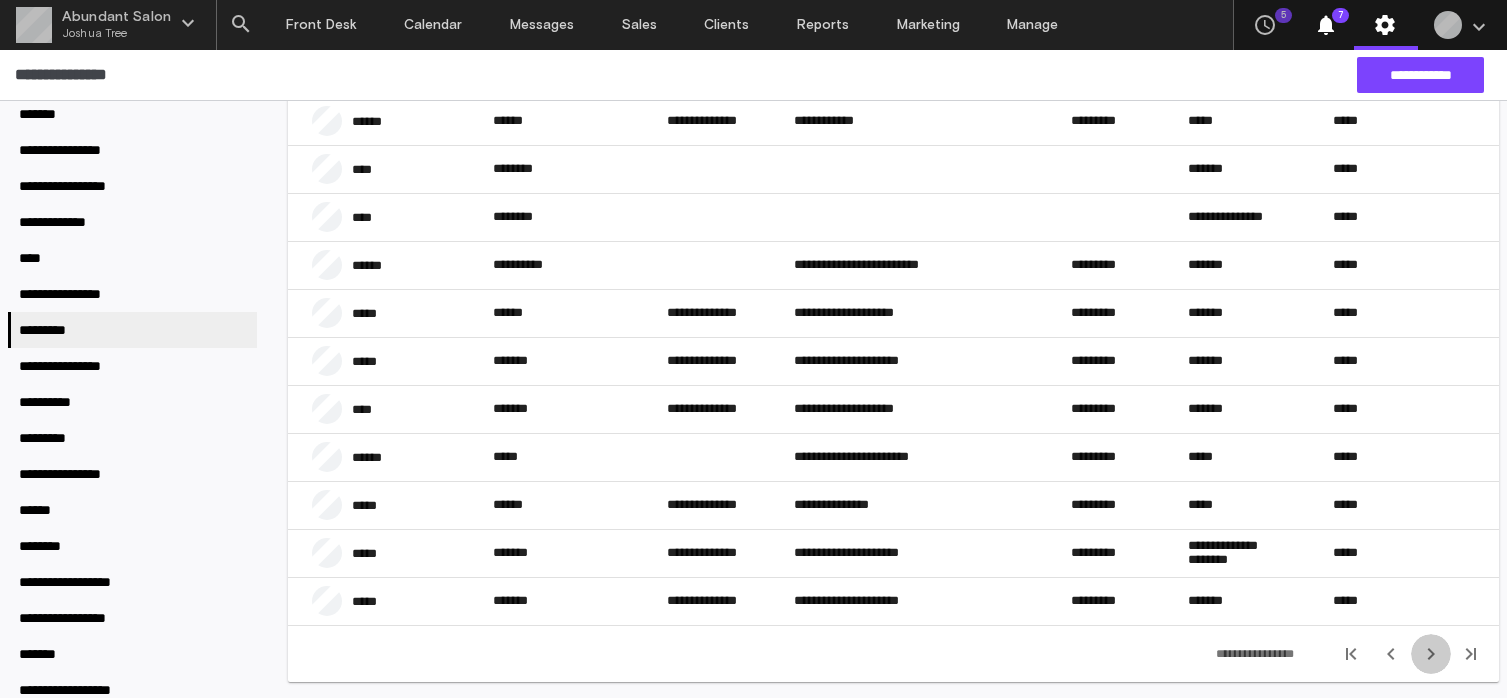 click 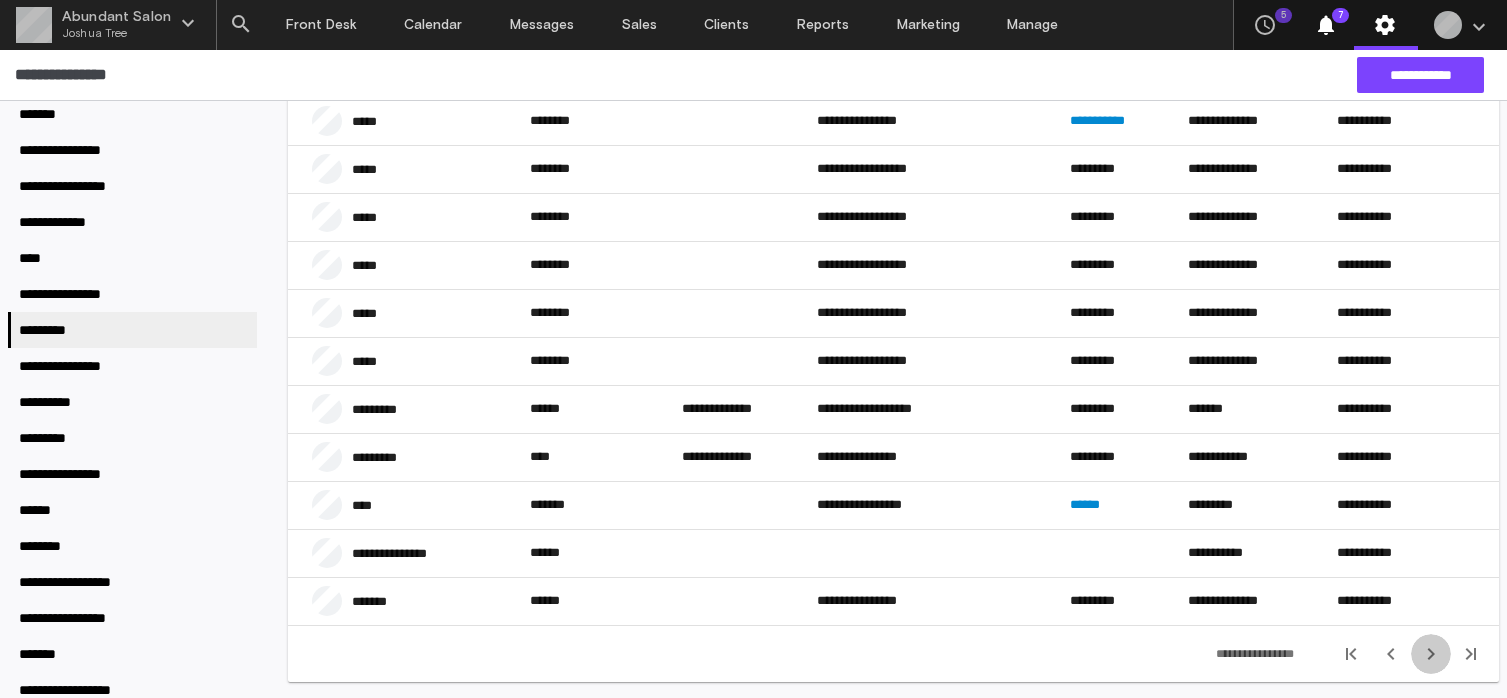 click 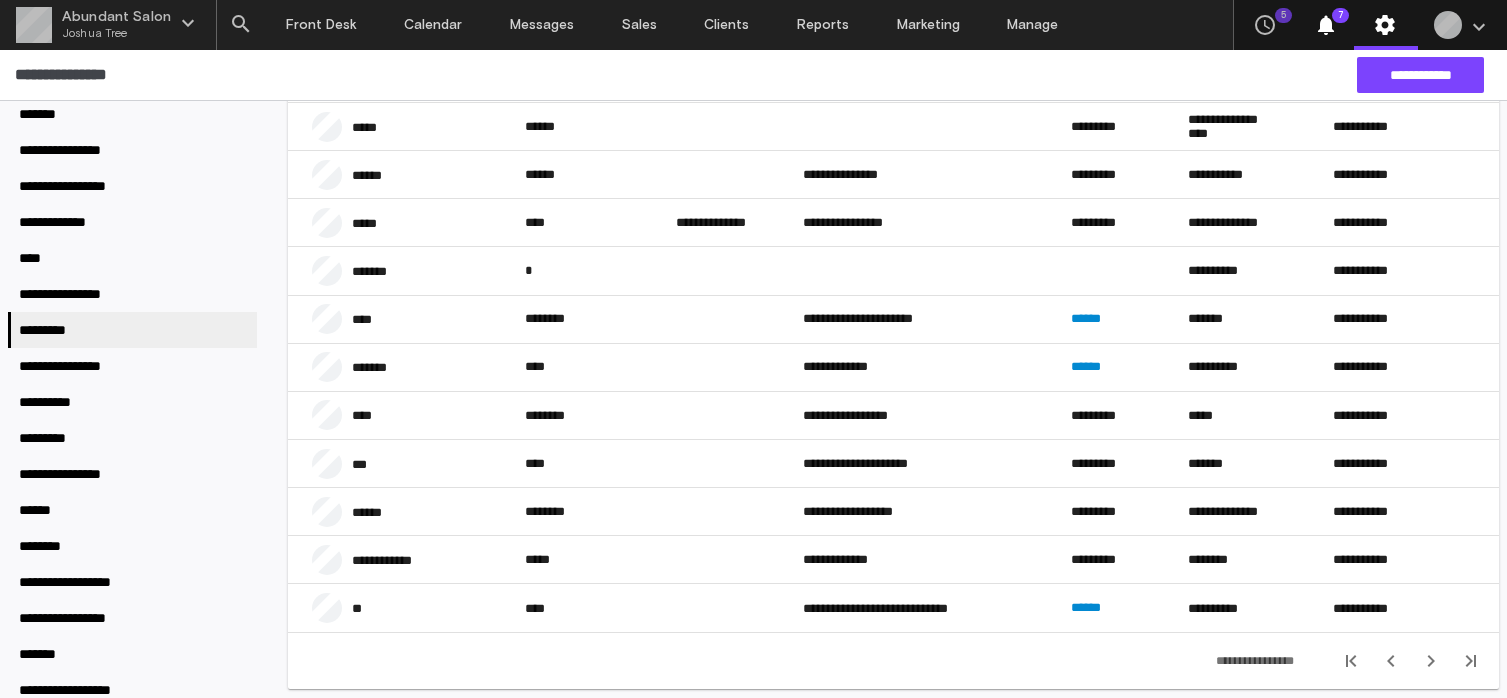 click 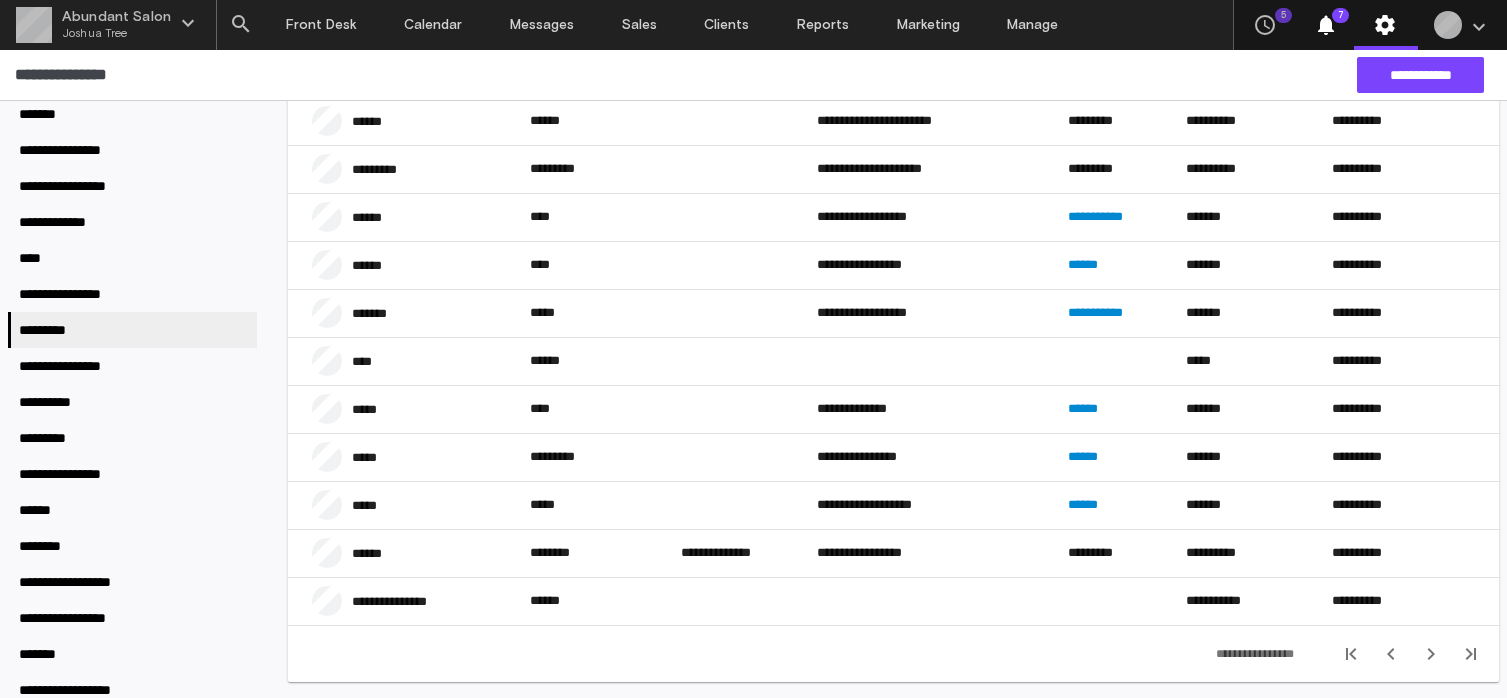 click 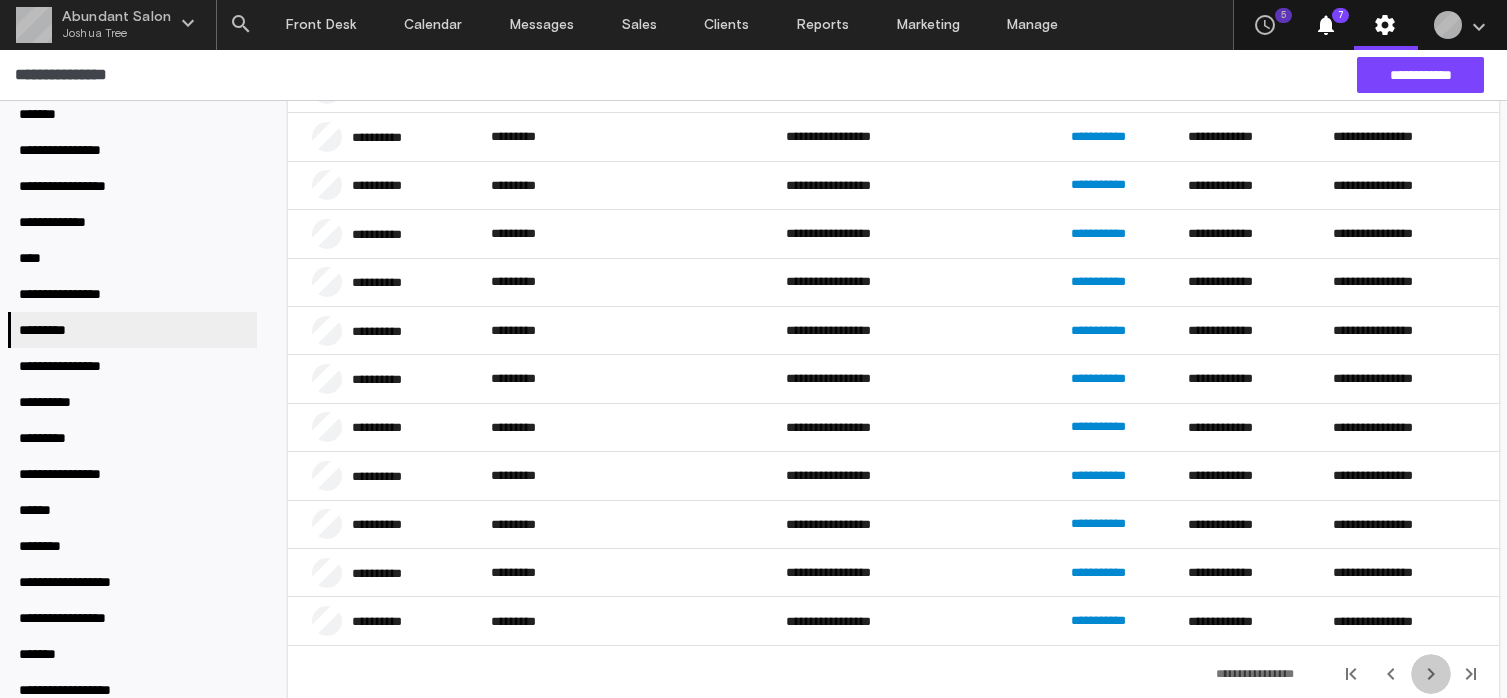 click 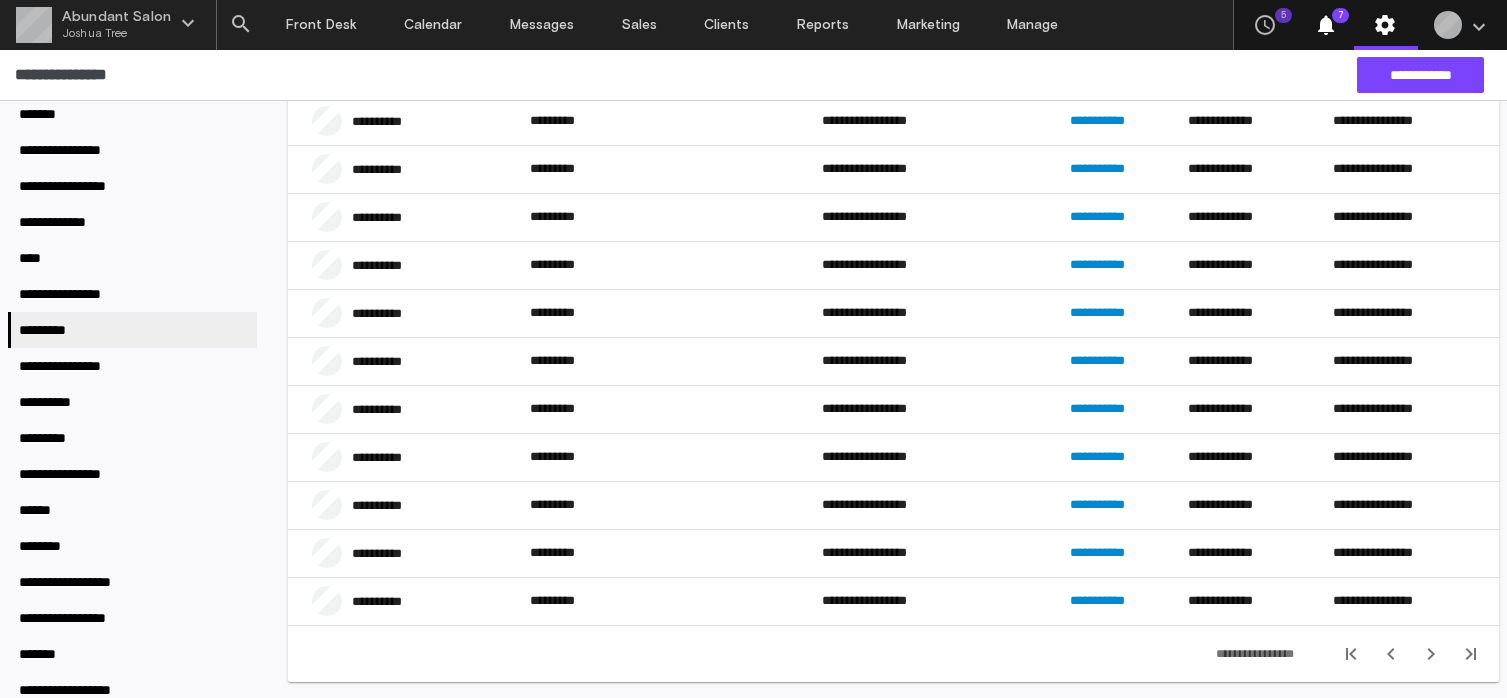 click 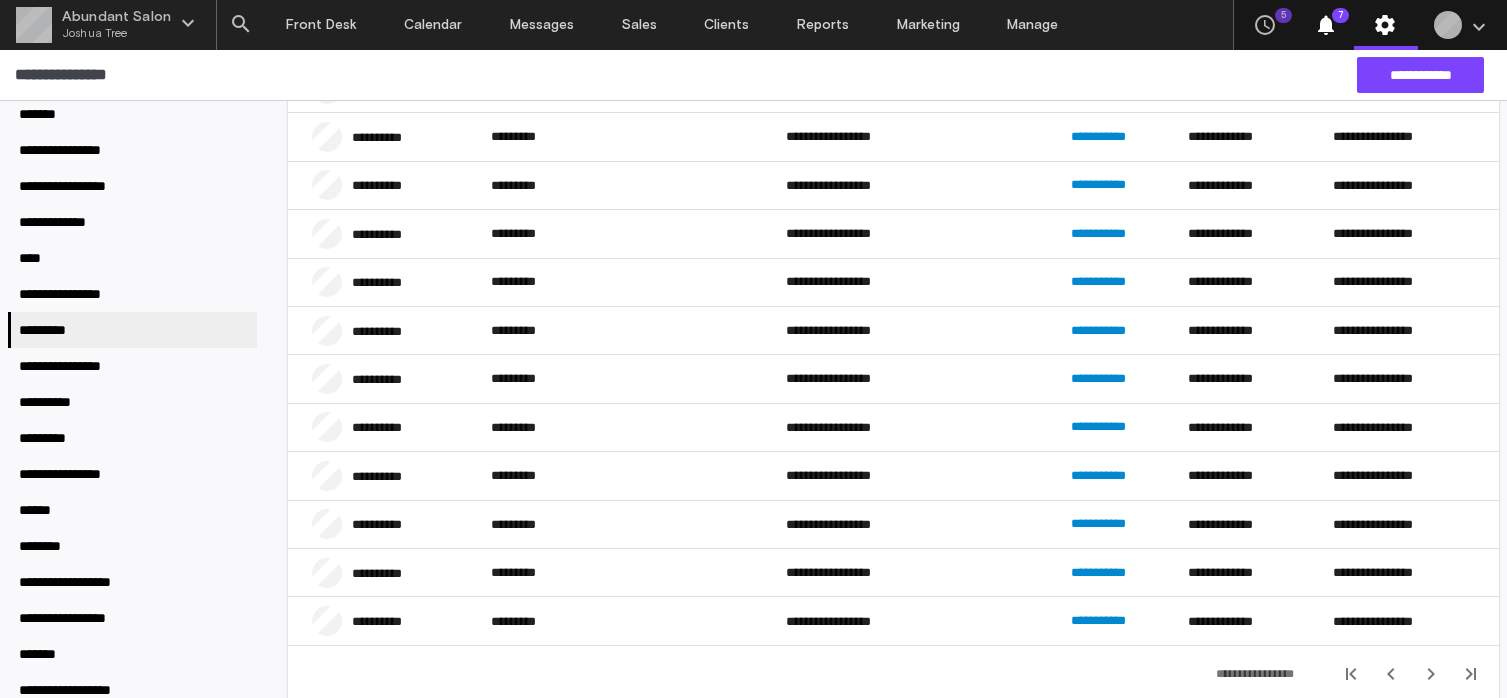 click 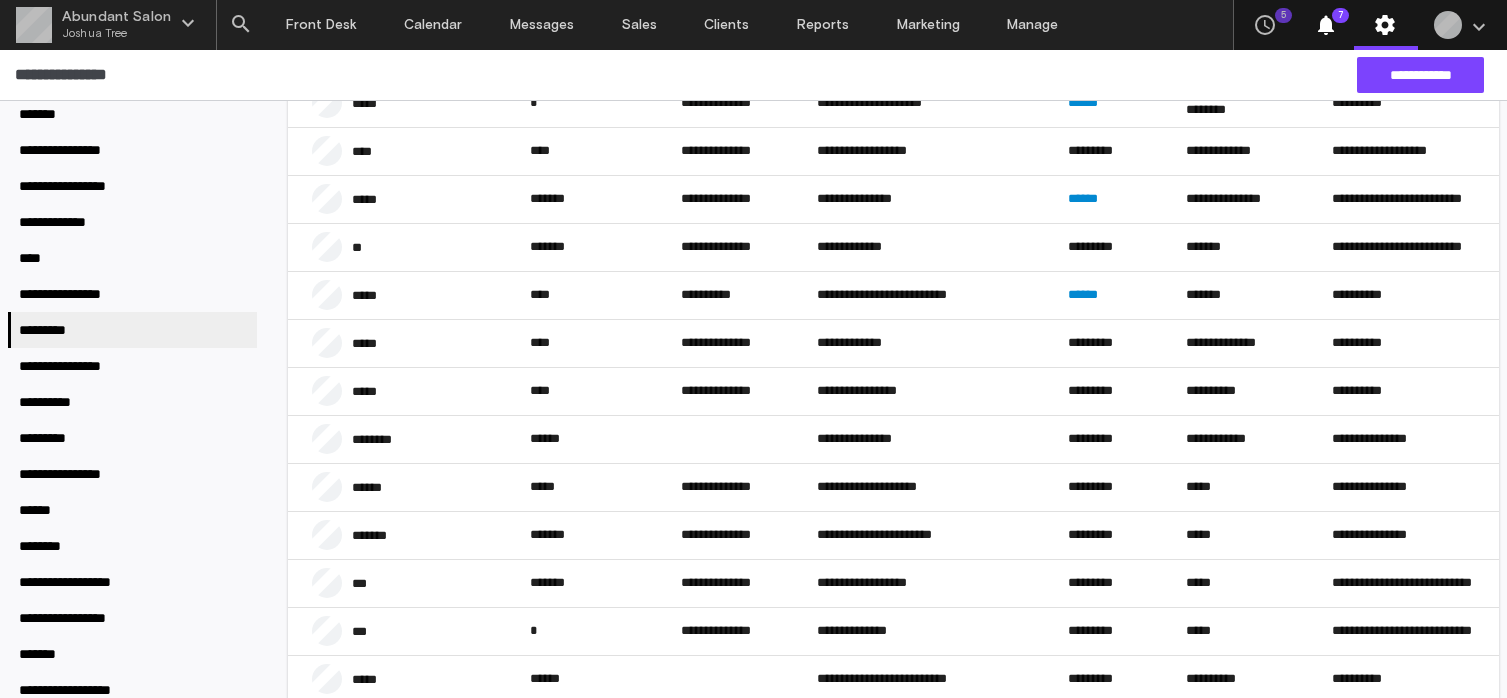 scroll, scrollTop: 809, scrollLeft: 0, axis: vertical 